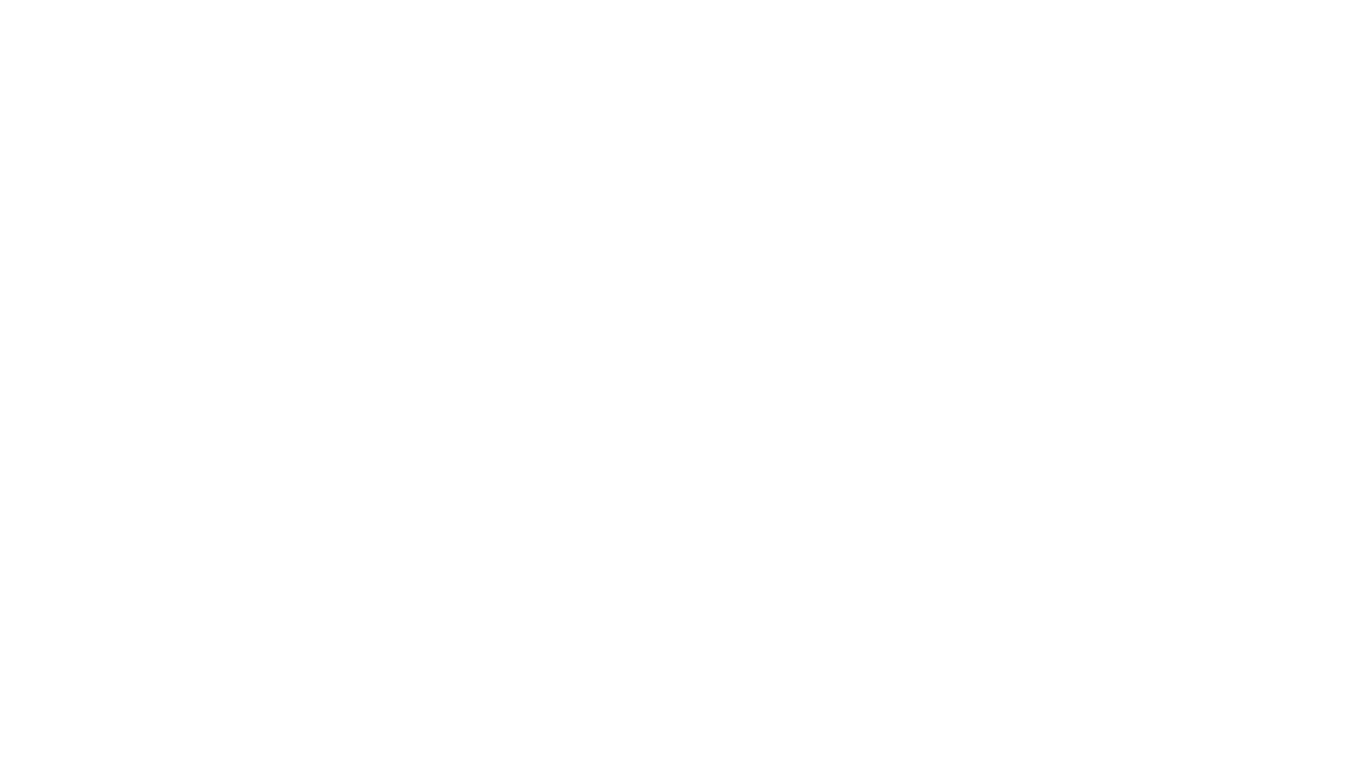 scroll, scrollTop: 0, scrollLeft: 0, axis: both 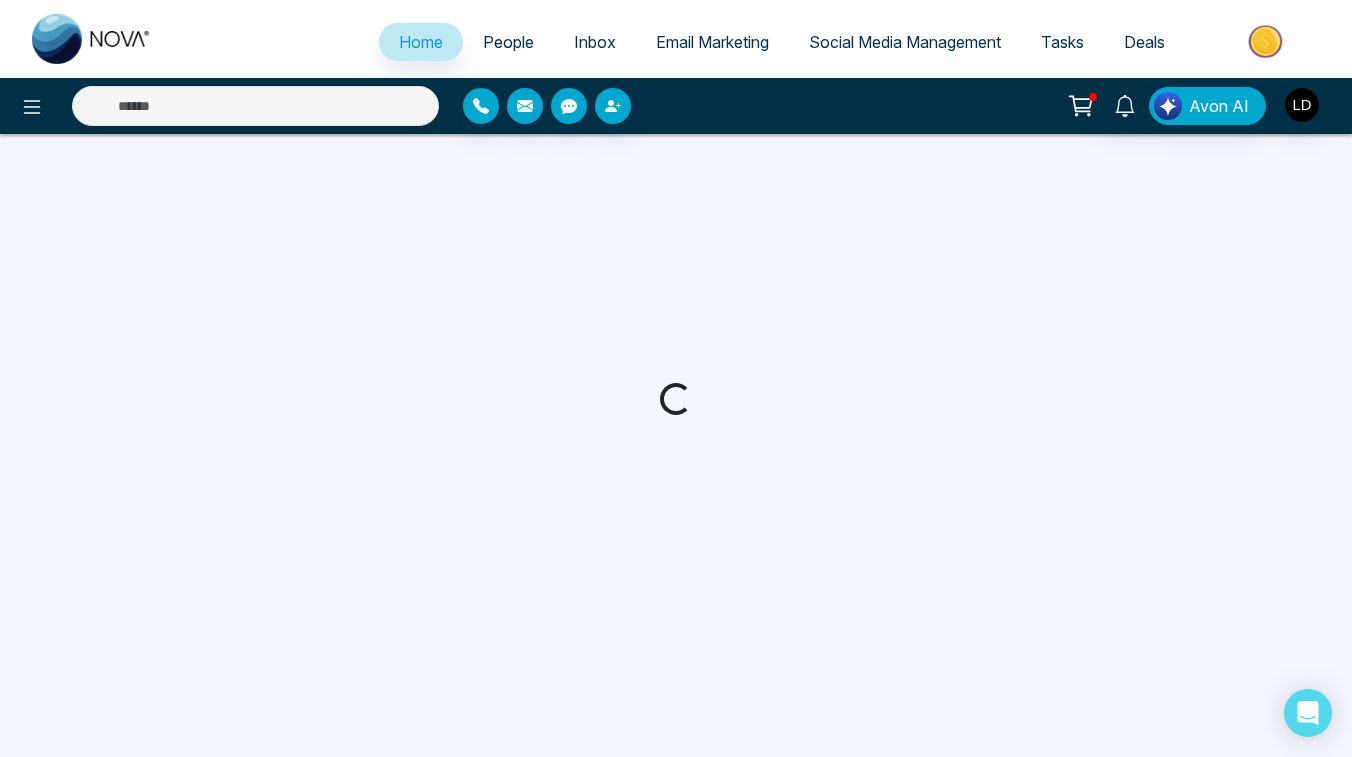 select on "*" 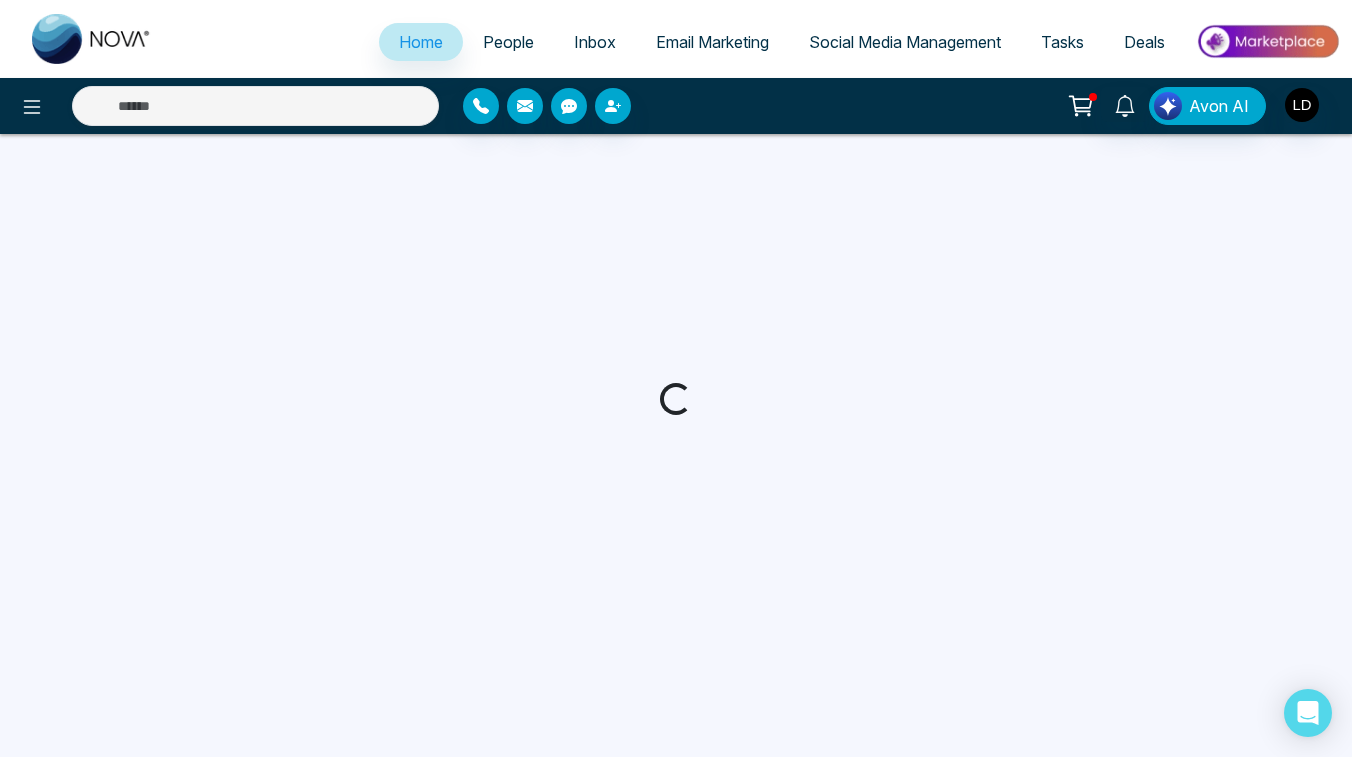 select on "*" 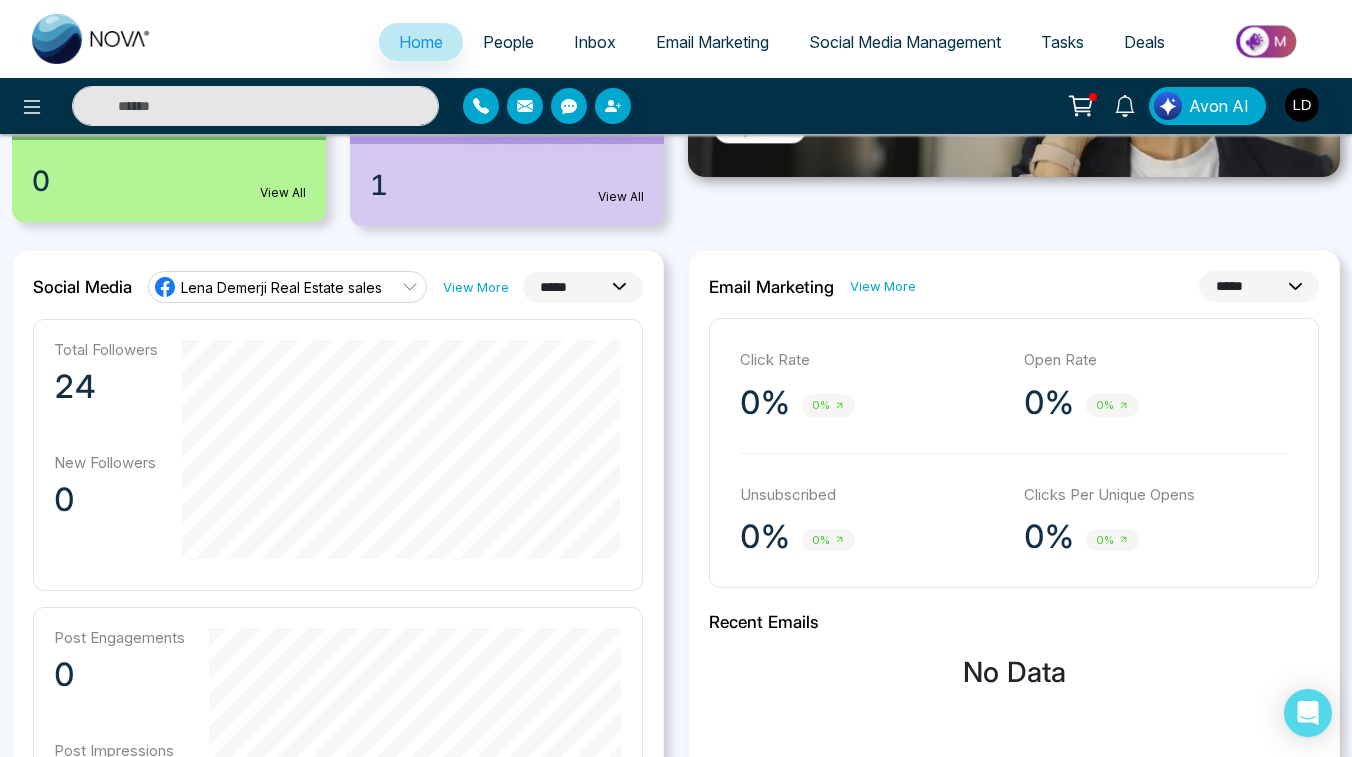scroll, scrollTop: 421, scrollLeft: 0, axis: vertical 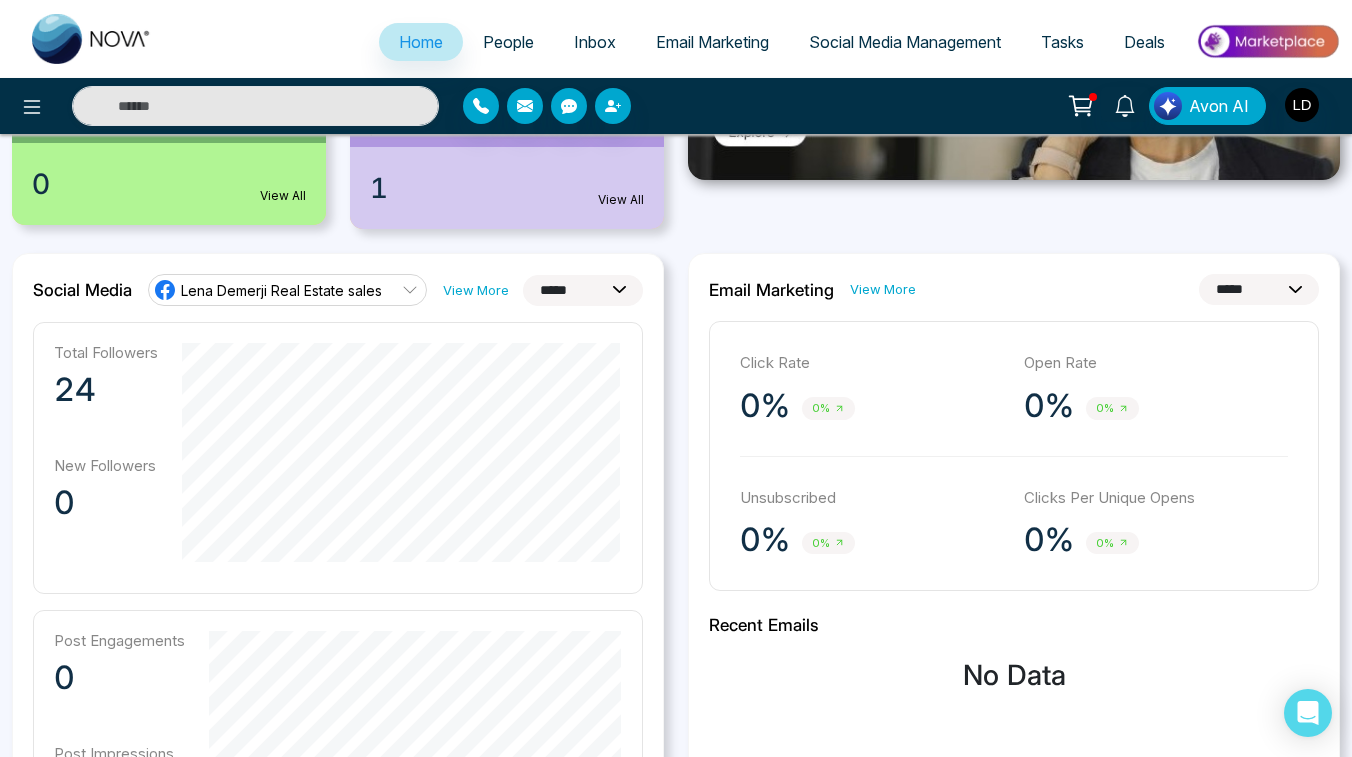 click on "Lena Demerji Real Estate sales" at bounding box center [287, 290] 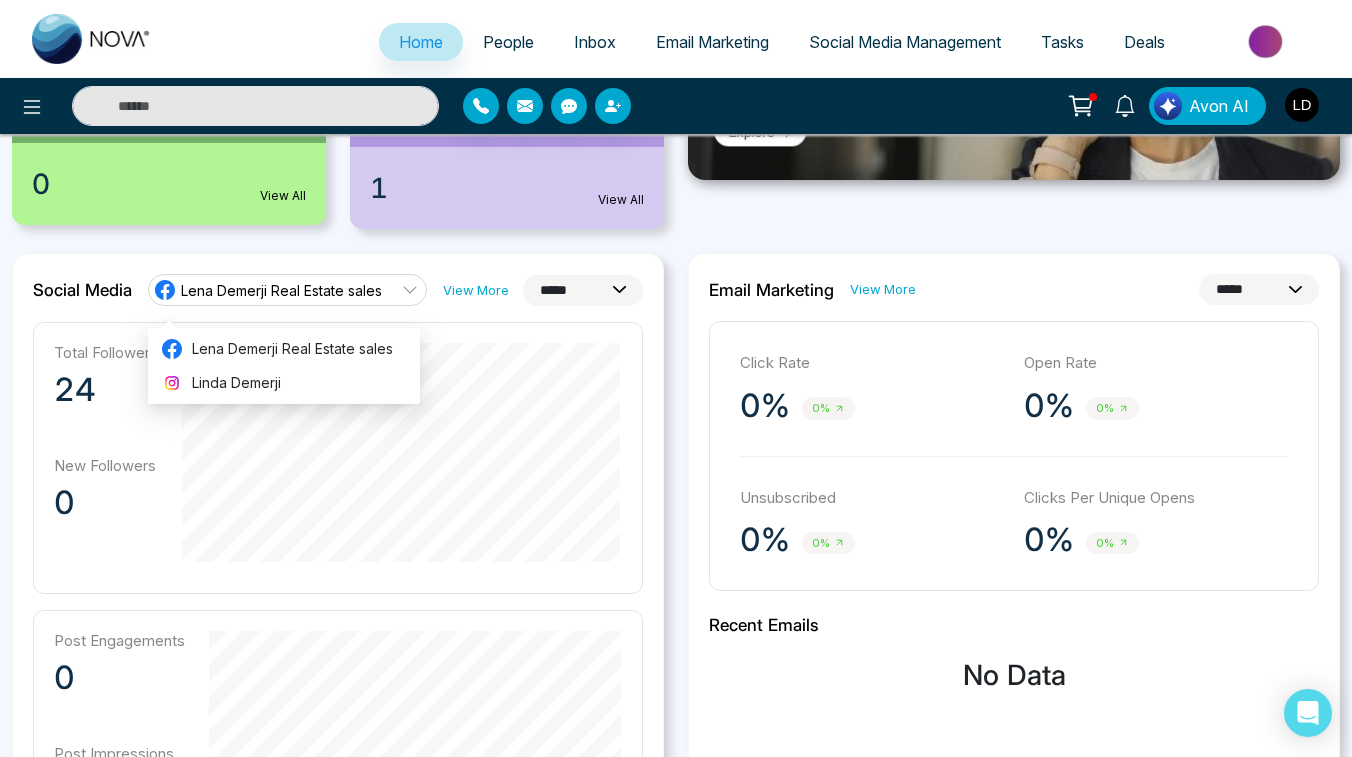 click on "Total Followers 24 New Followers 0" at bounding box center [338, 458] 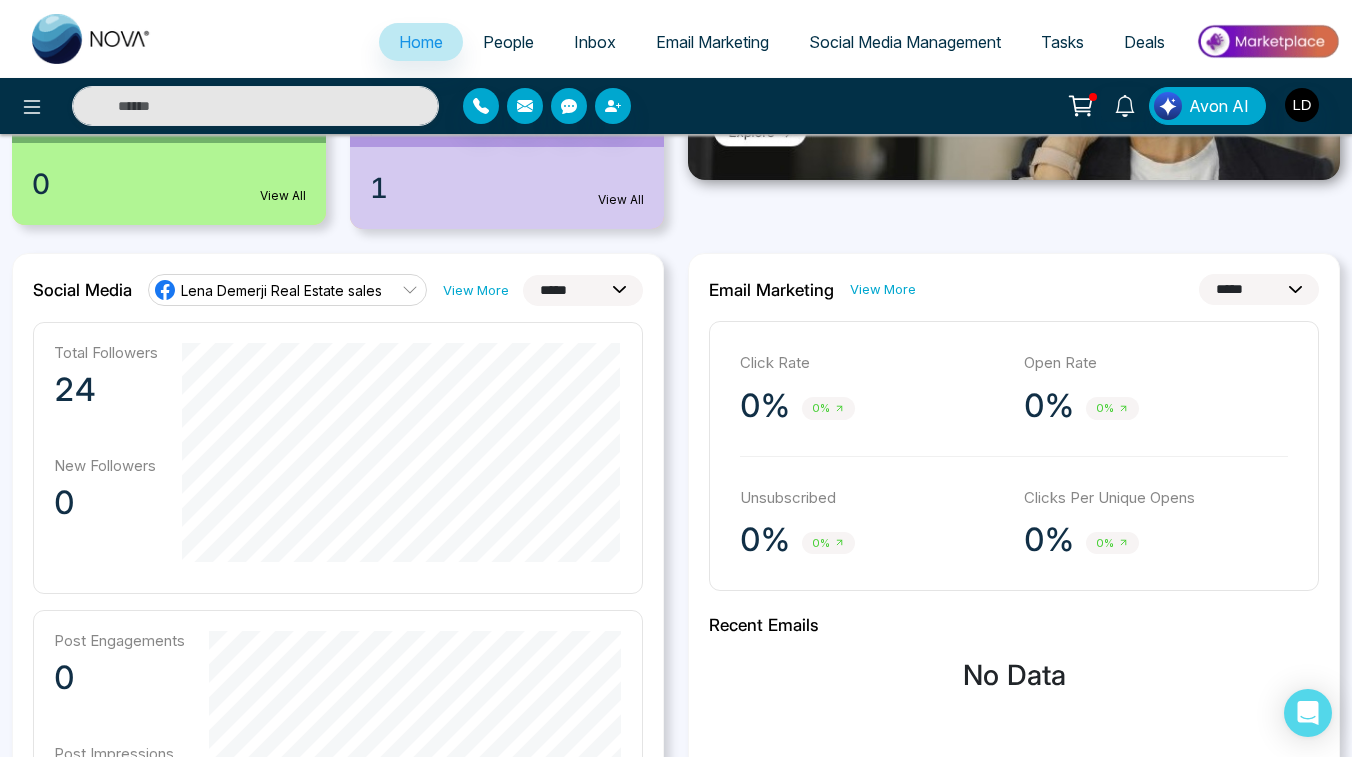 click on "**********" at bounding box center [583, 290] 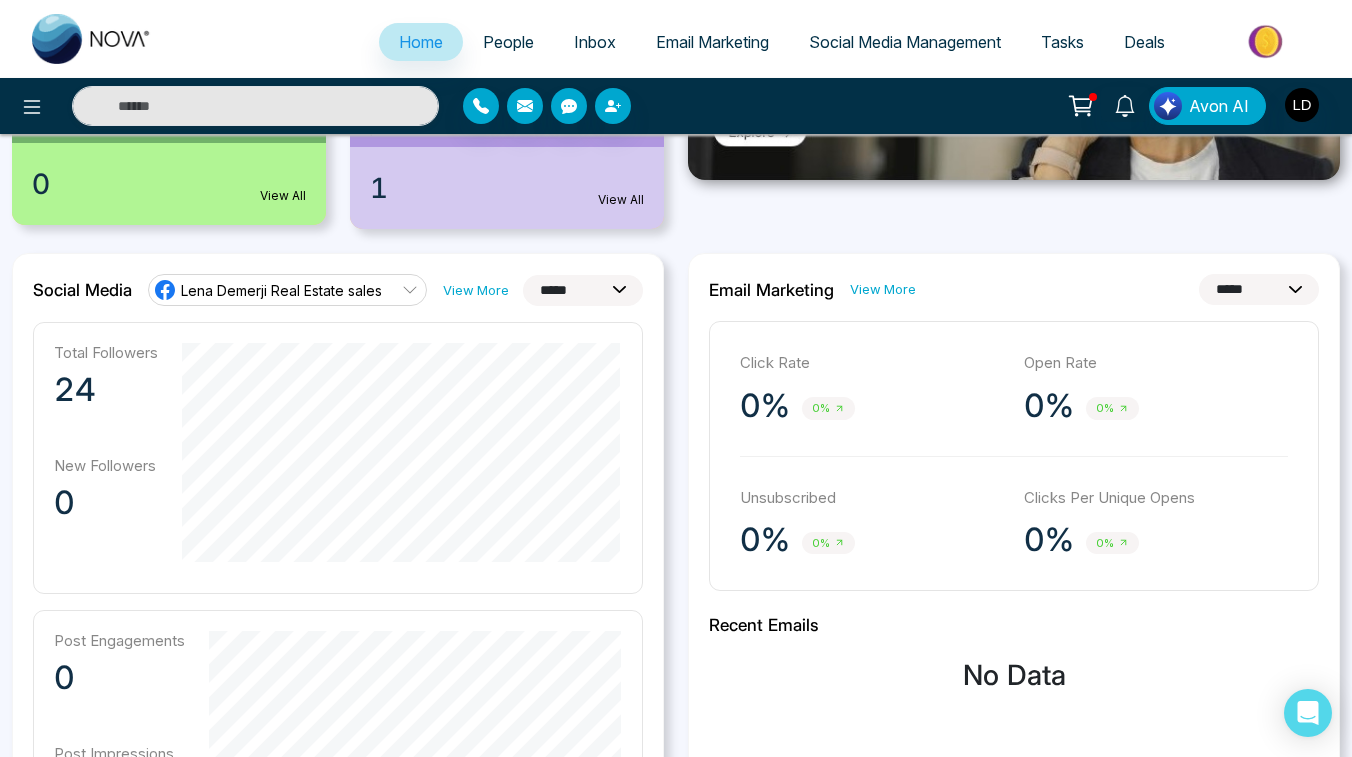 select on "**" 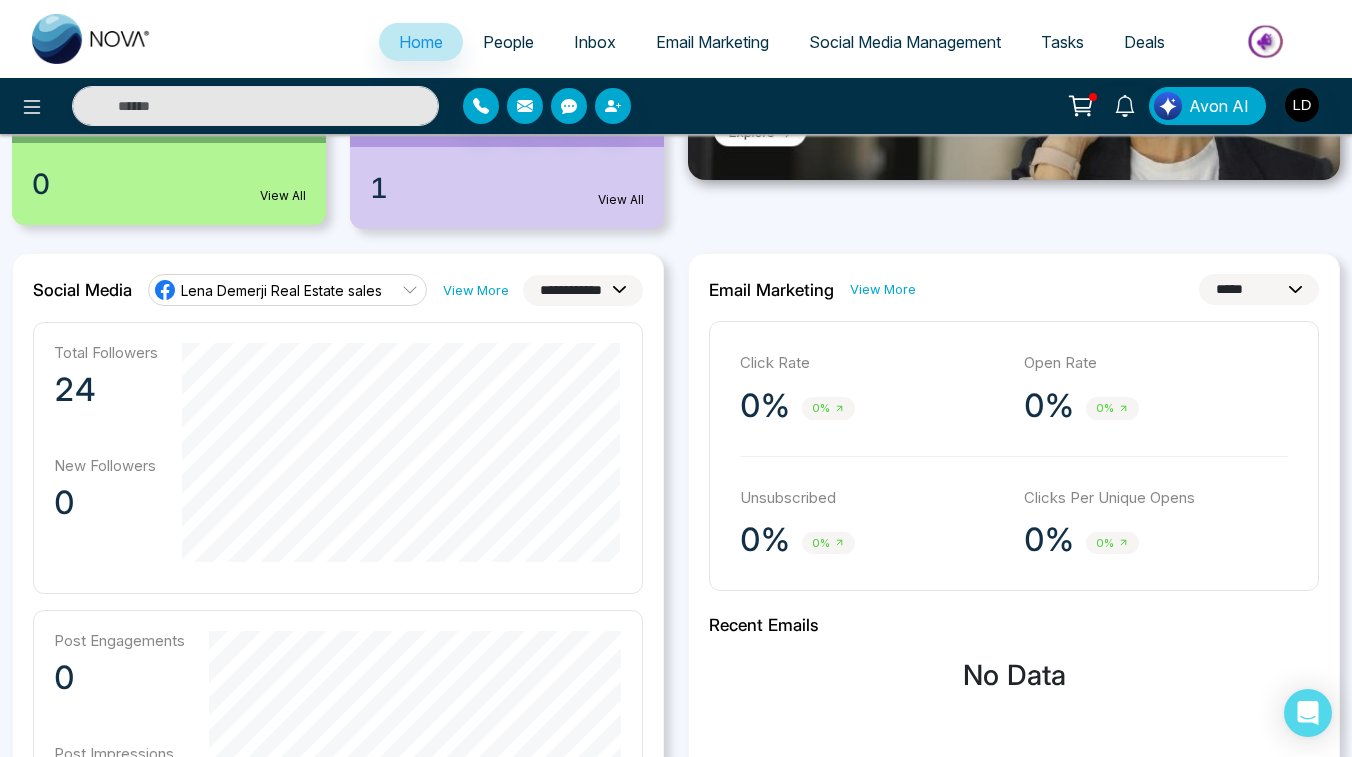 click on "Lena Demerji Real Estate sales" at bounding box center (287, 290) 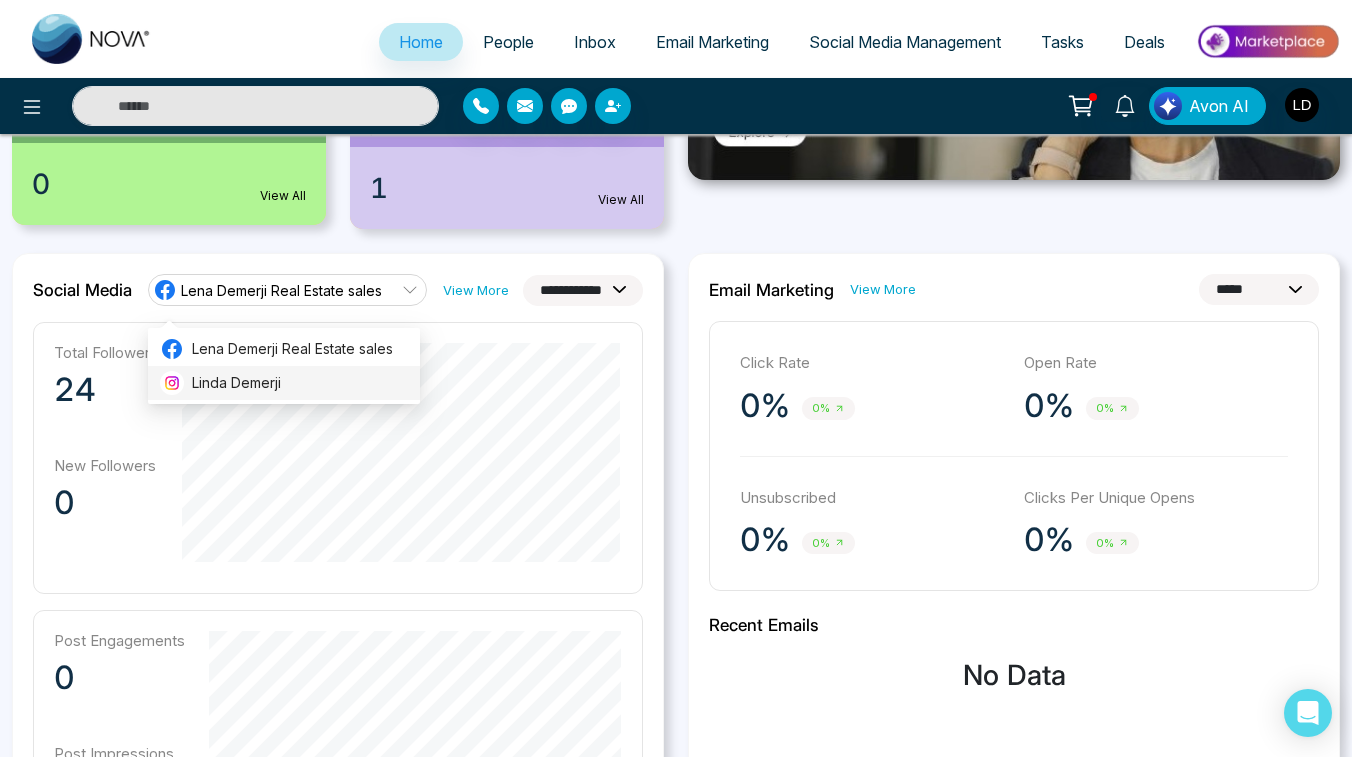 click on "Linda Demerji" at bounding box center (300, 383) 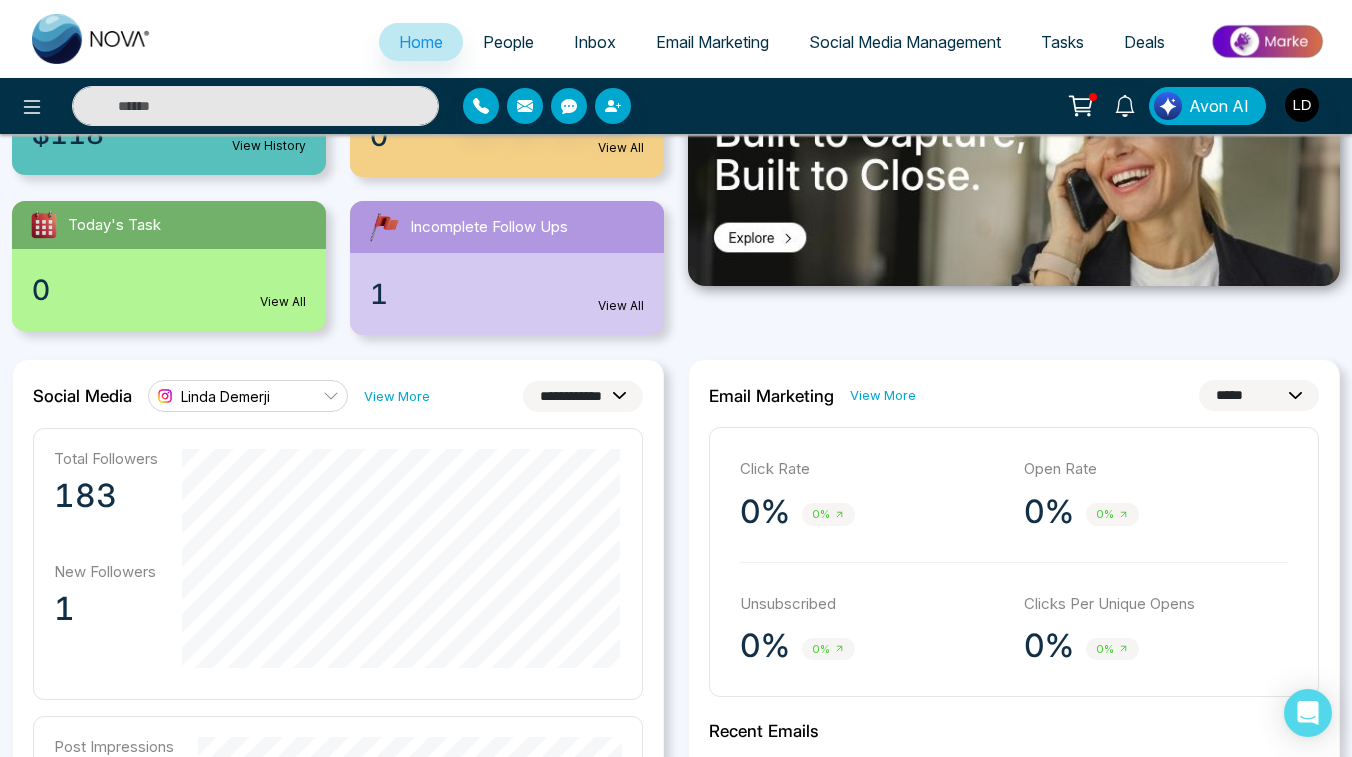 scroll, scrollTop: 332, scrollLeft: 0, axis: vertical 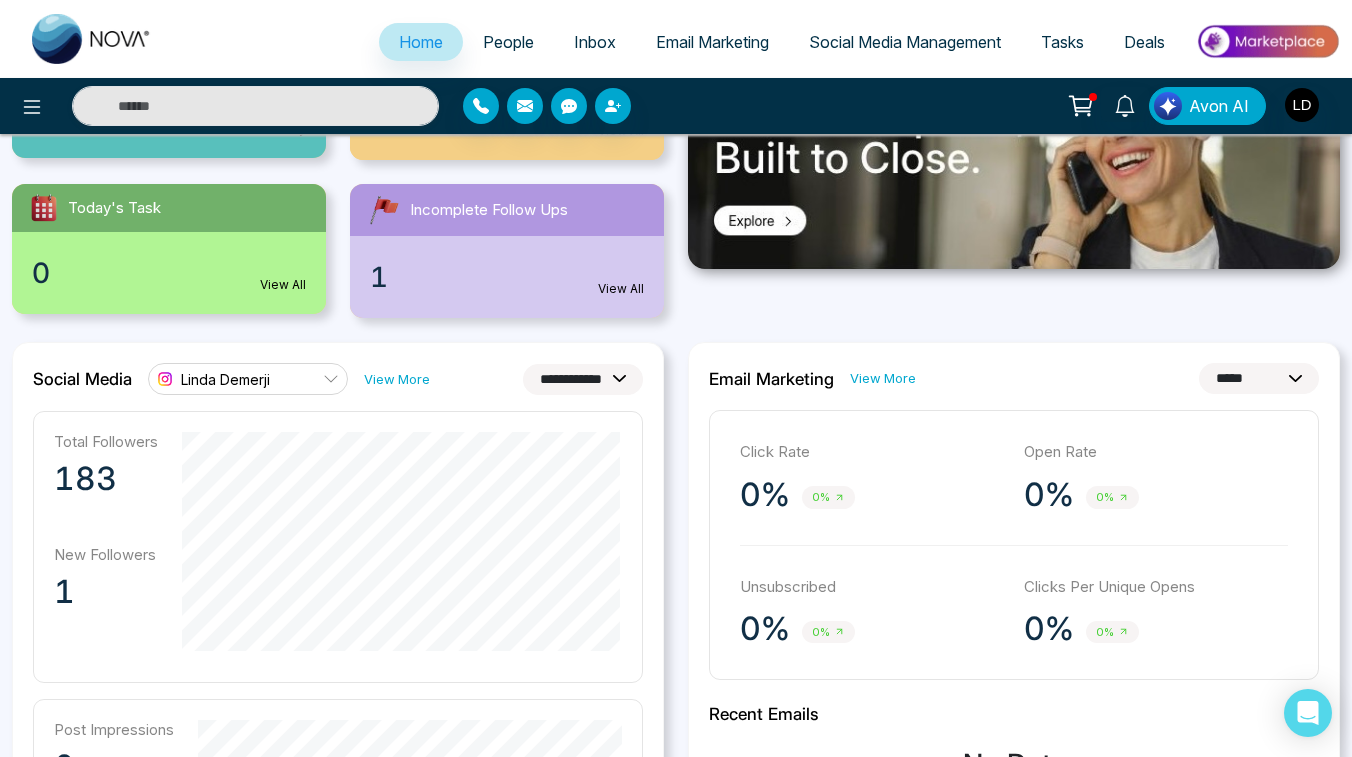 click on "Linda Demerji" at bounding box center [248, 379] 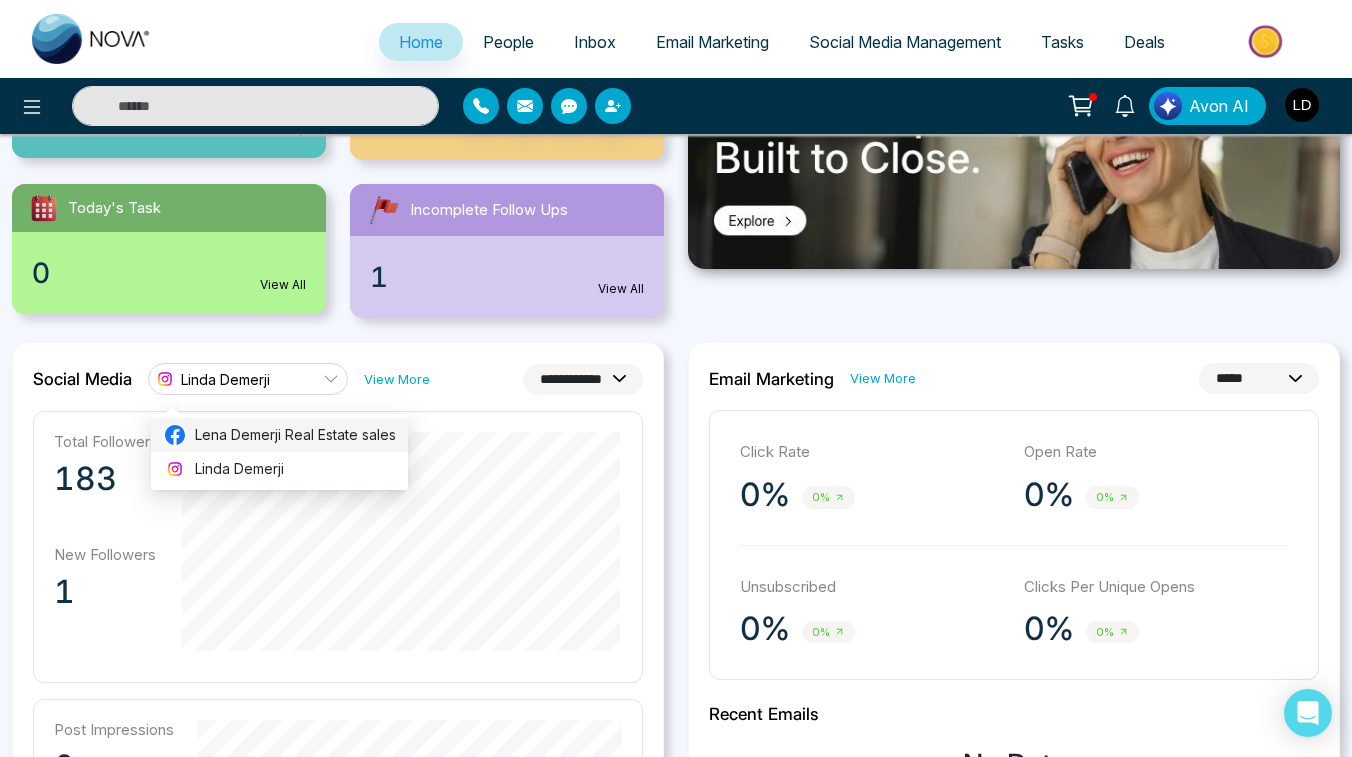 click on "Lena Demerji Real Estate sales" at bounding box center (295, 435) 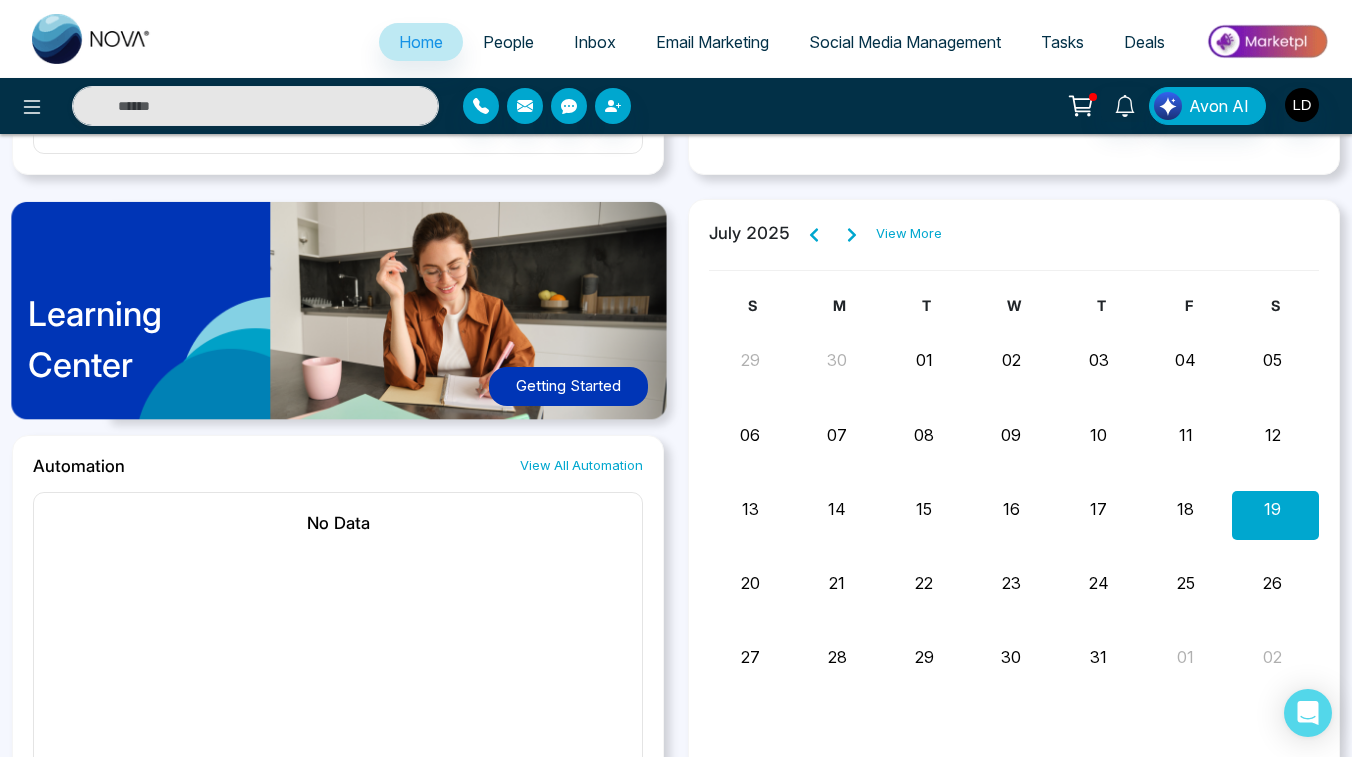 scroll, scrollTop: 1445, scrollLeft: 0, axis: vertical 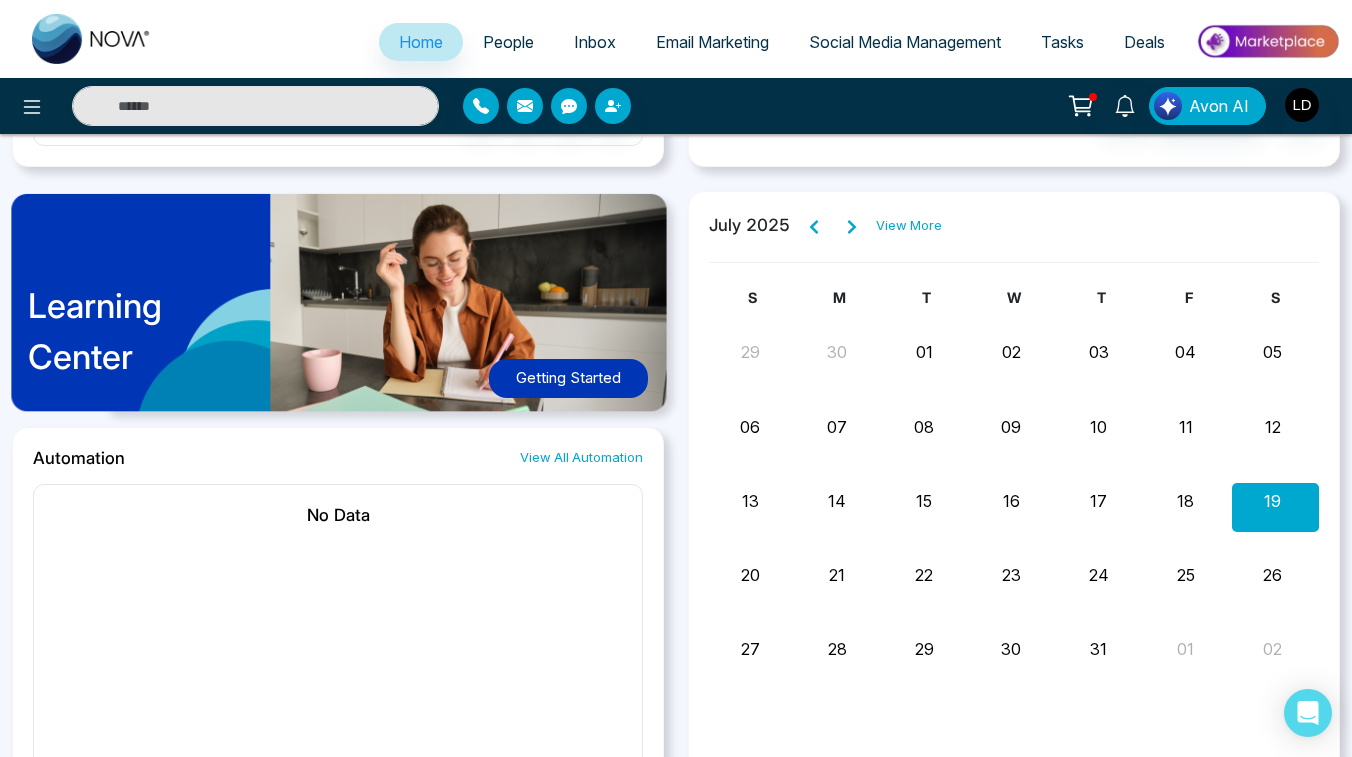 click on "Learning Center" at bounding box center (95, 331) 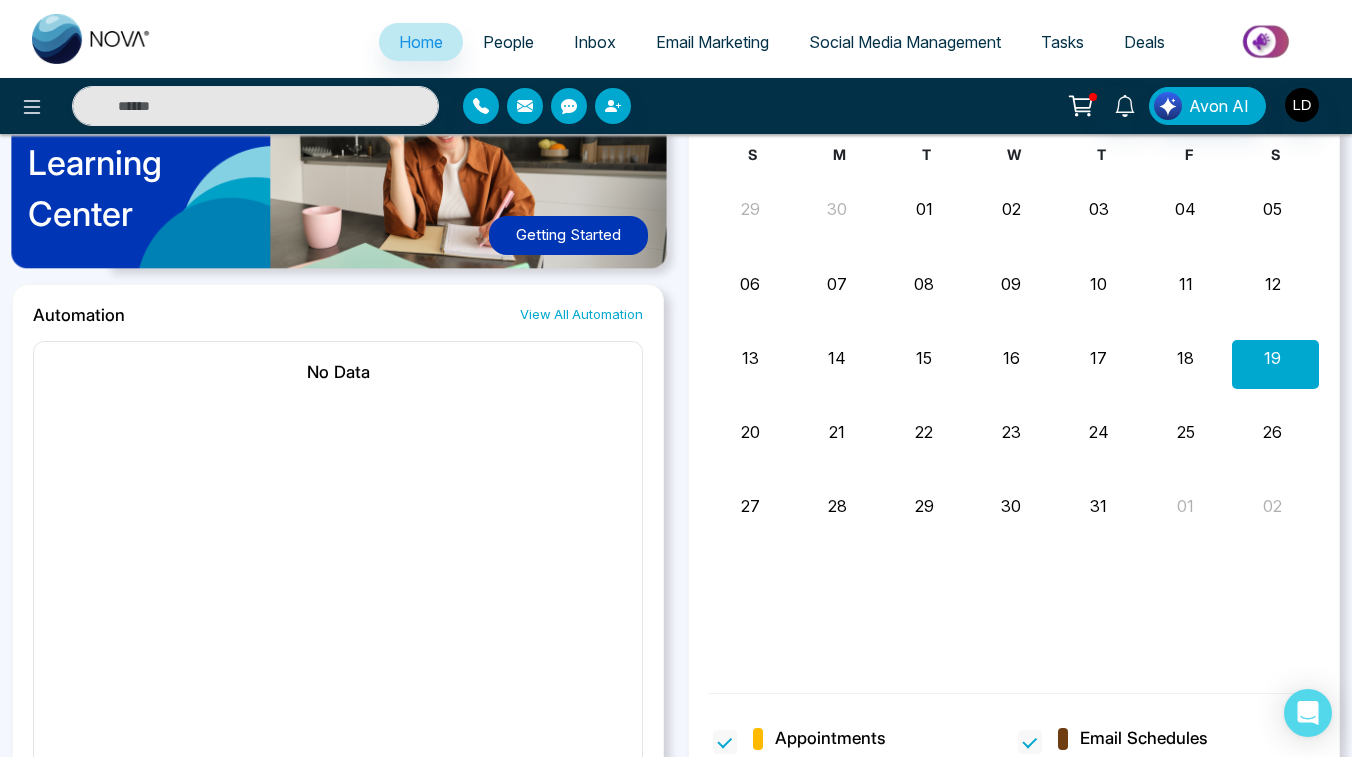 scroll, scrollTop: 1656, scrollLeft: 0, axis: vertical 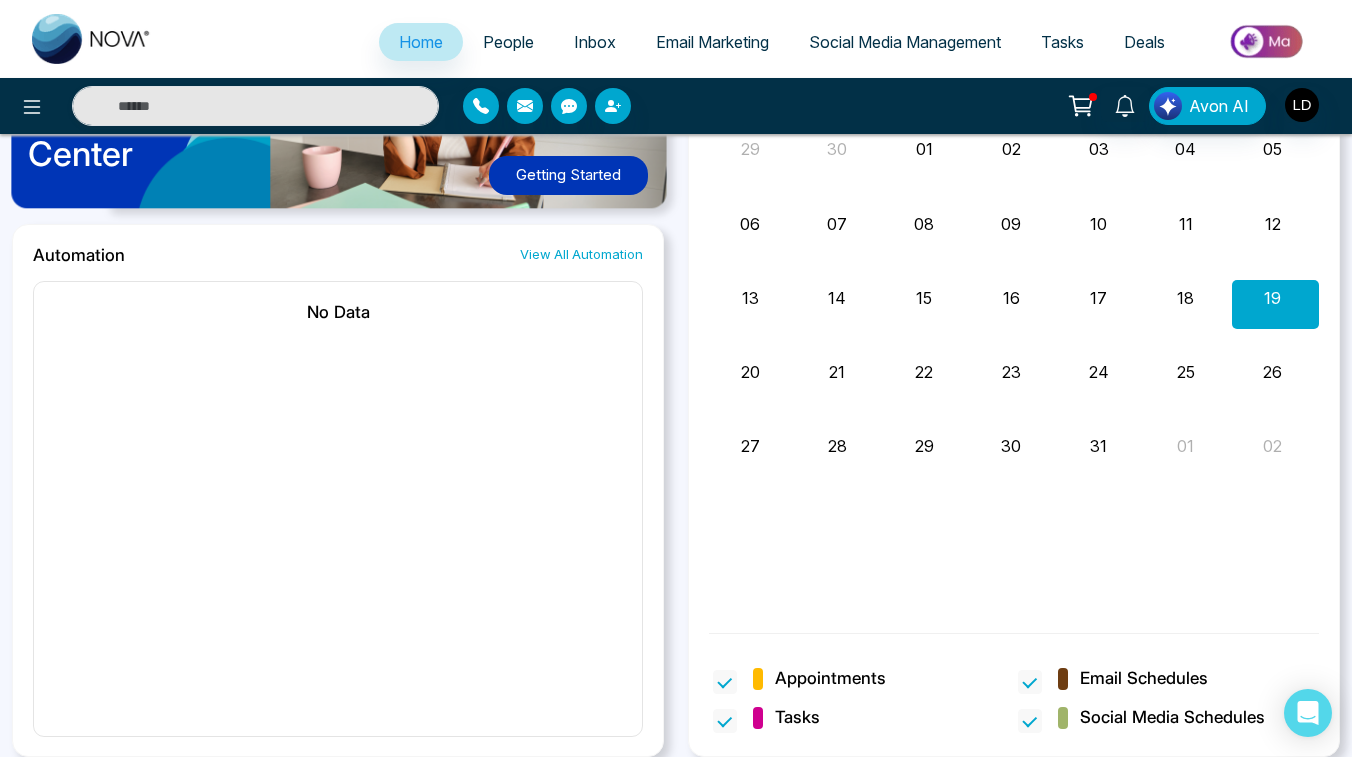 click on "People" at bounding box center [508, 42] 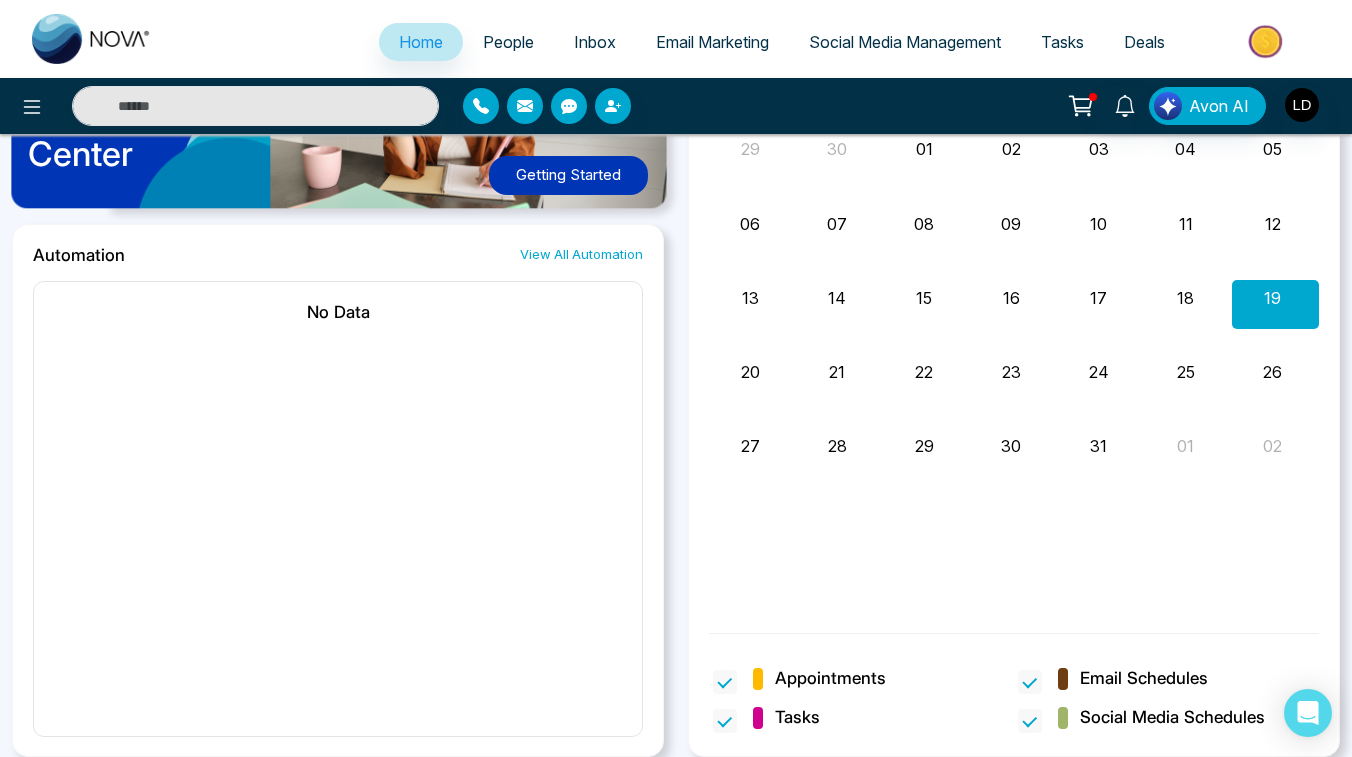 scroll, scrollTop: 0, scrollLeft: 0, axis: both 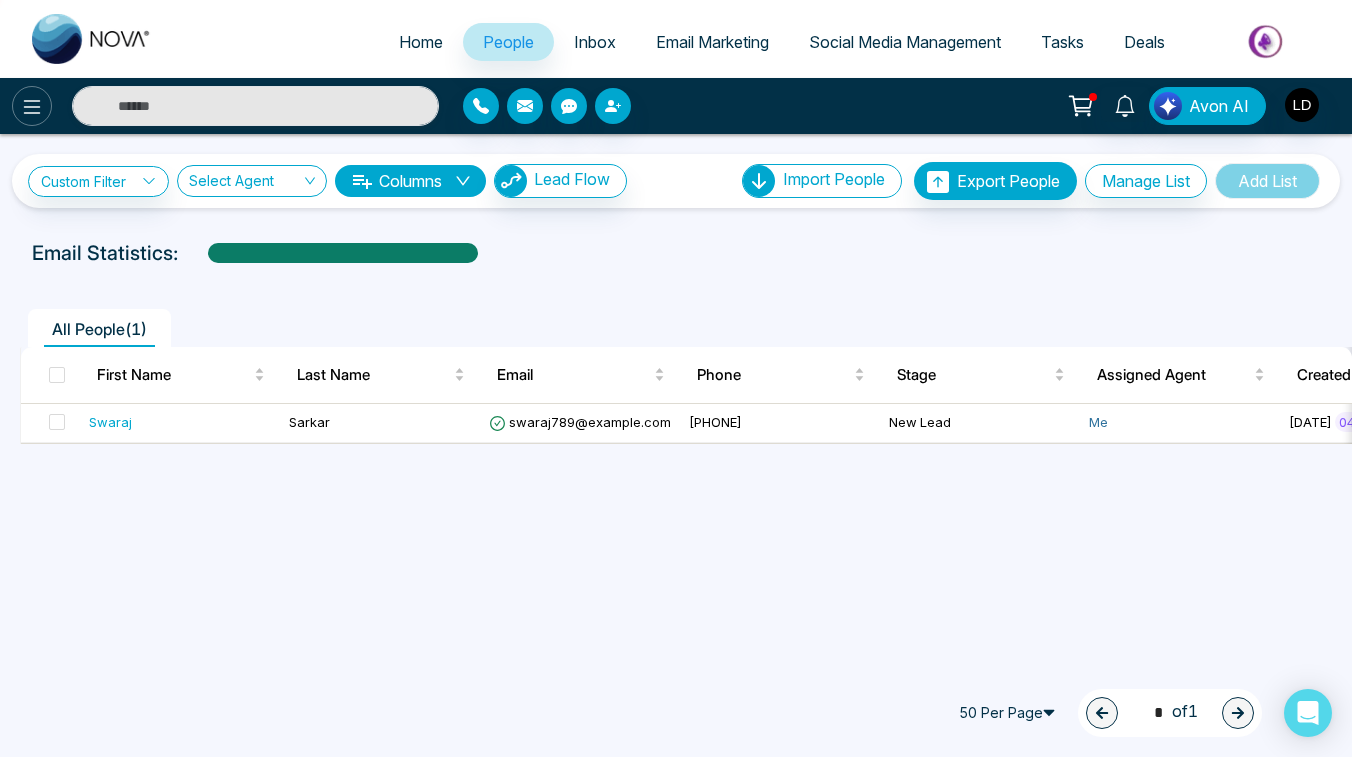 click 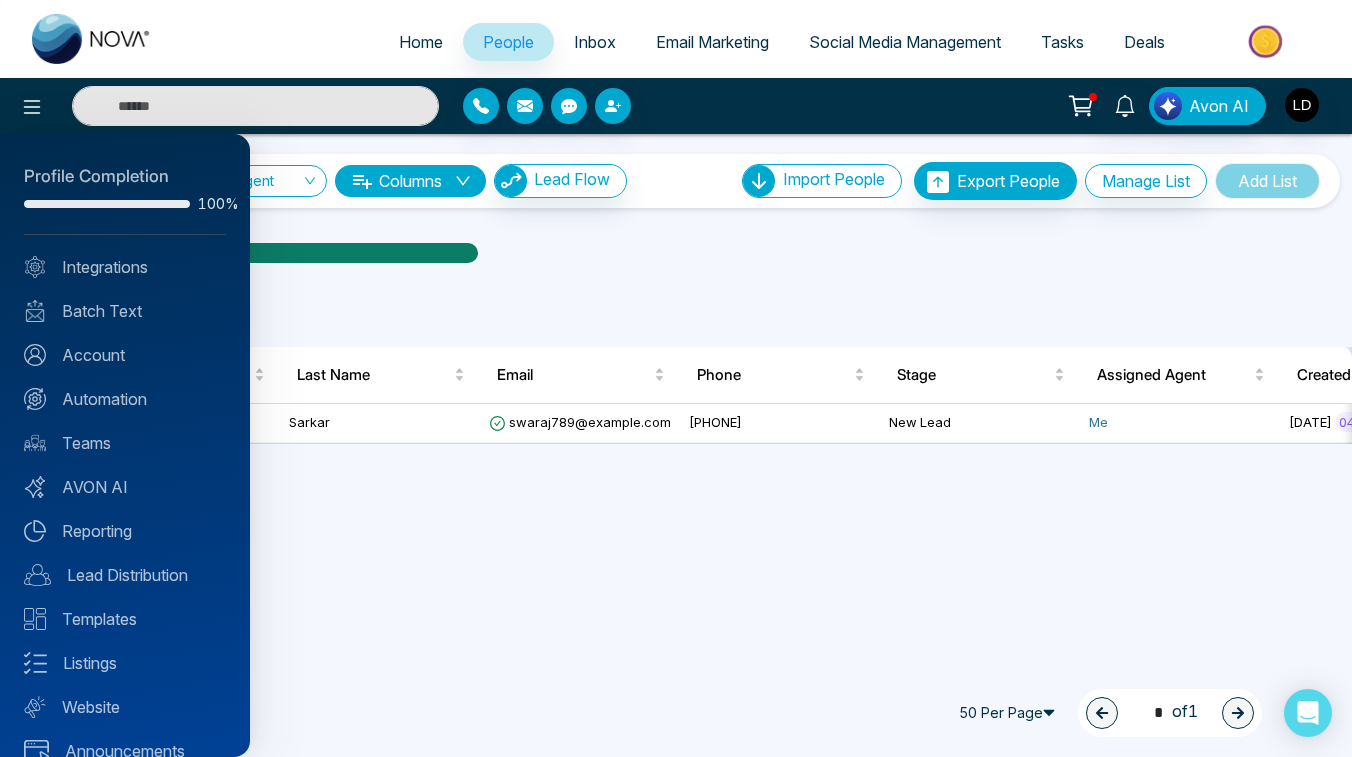 click at bounding box center (676, 378) 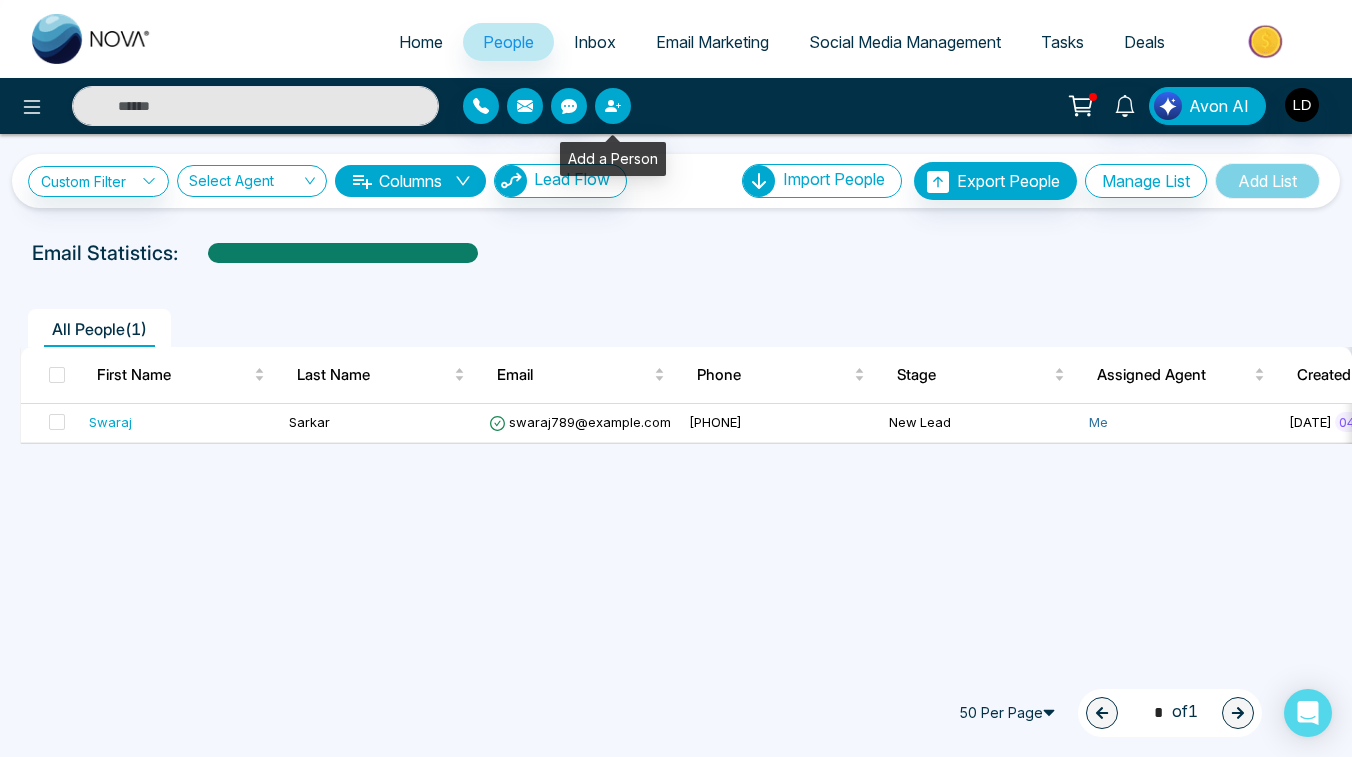 click 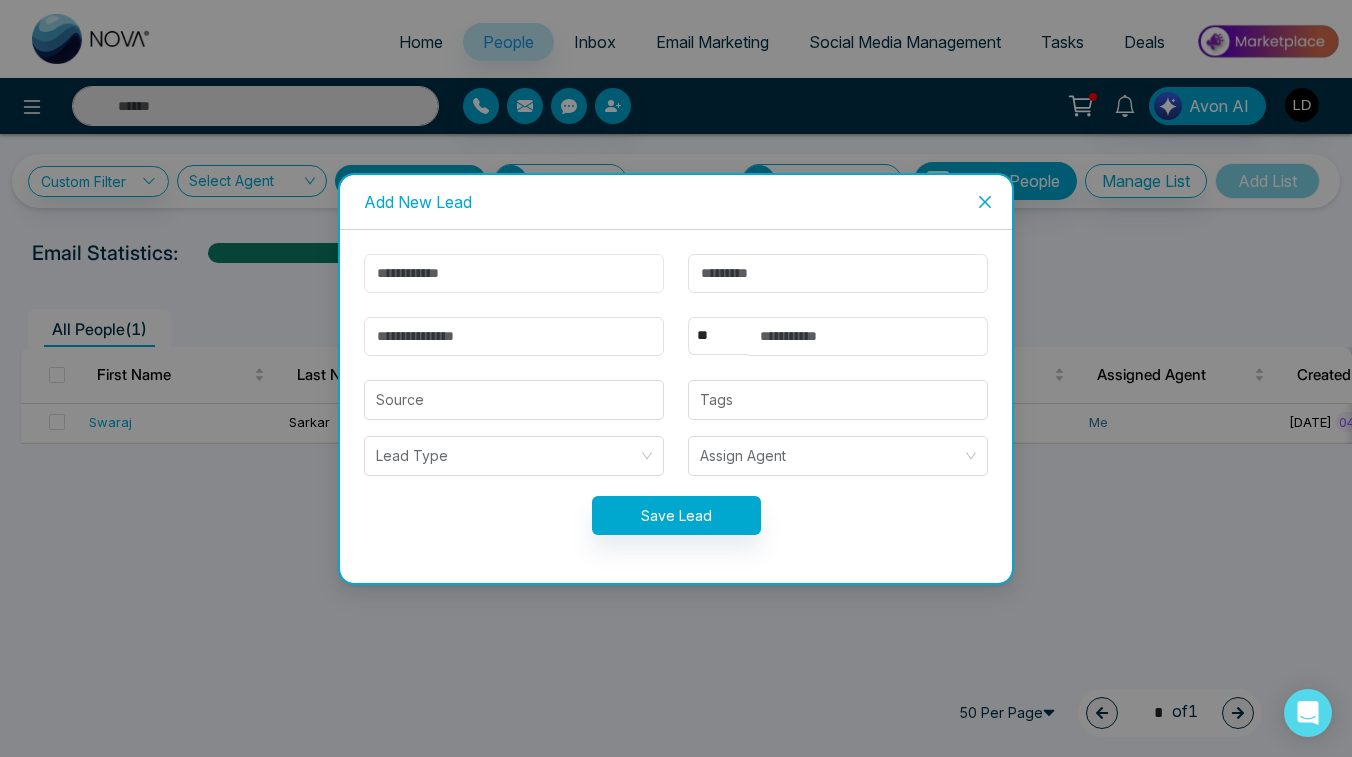 click at bounding box center [514, 273] 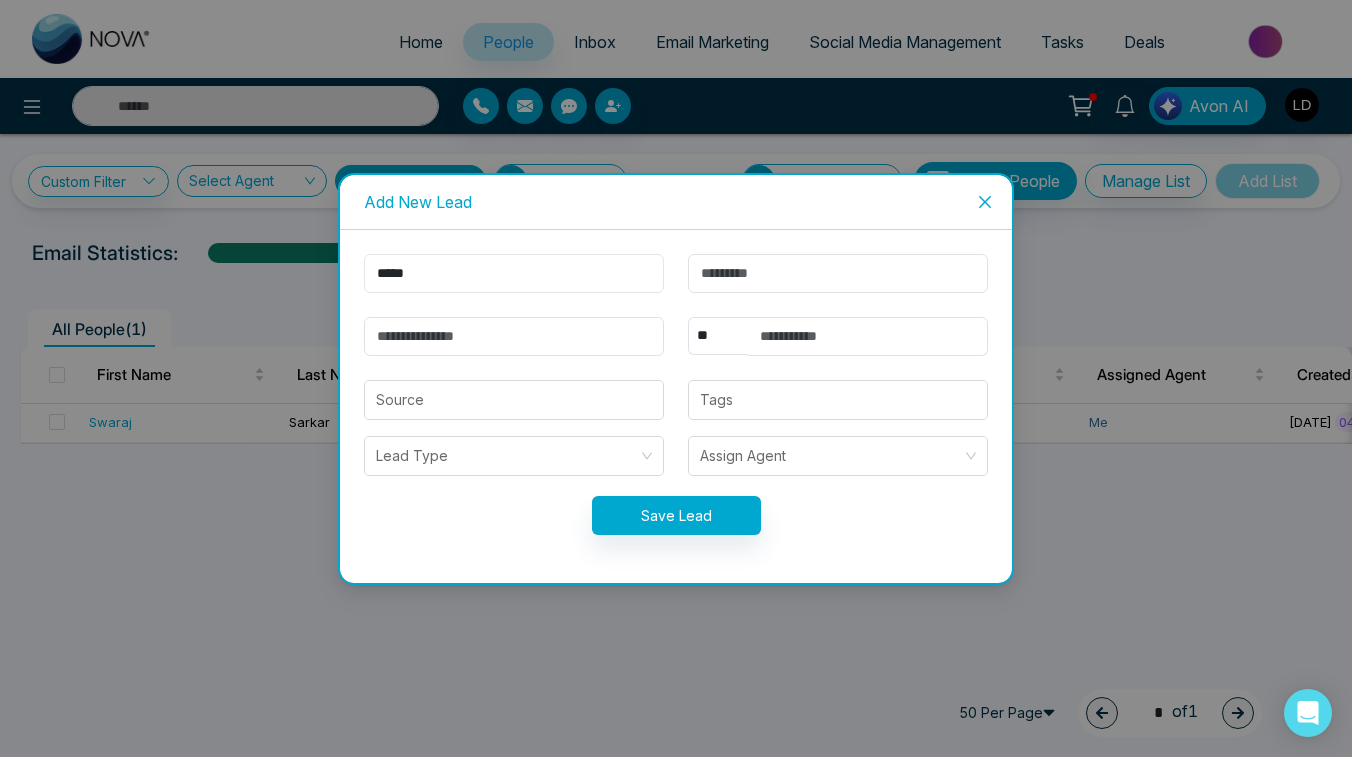 type on "*****" 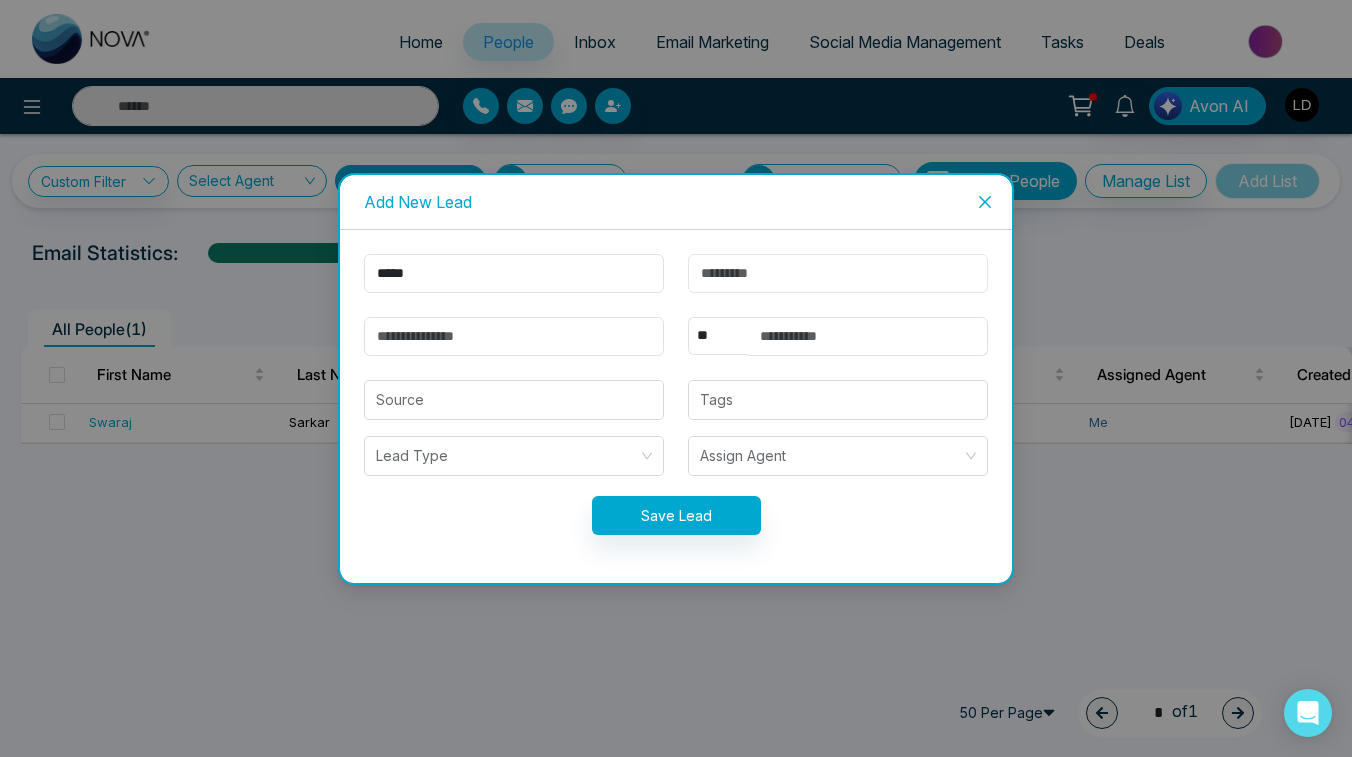 click at bounding box center (838, 273) 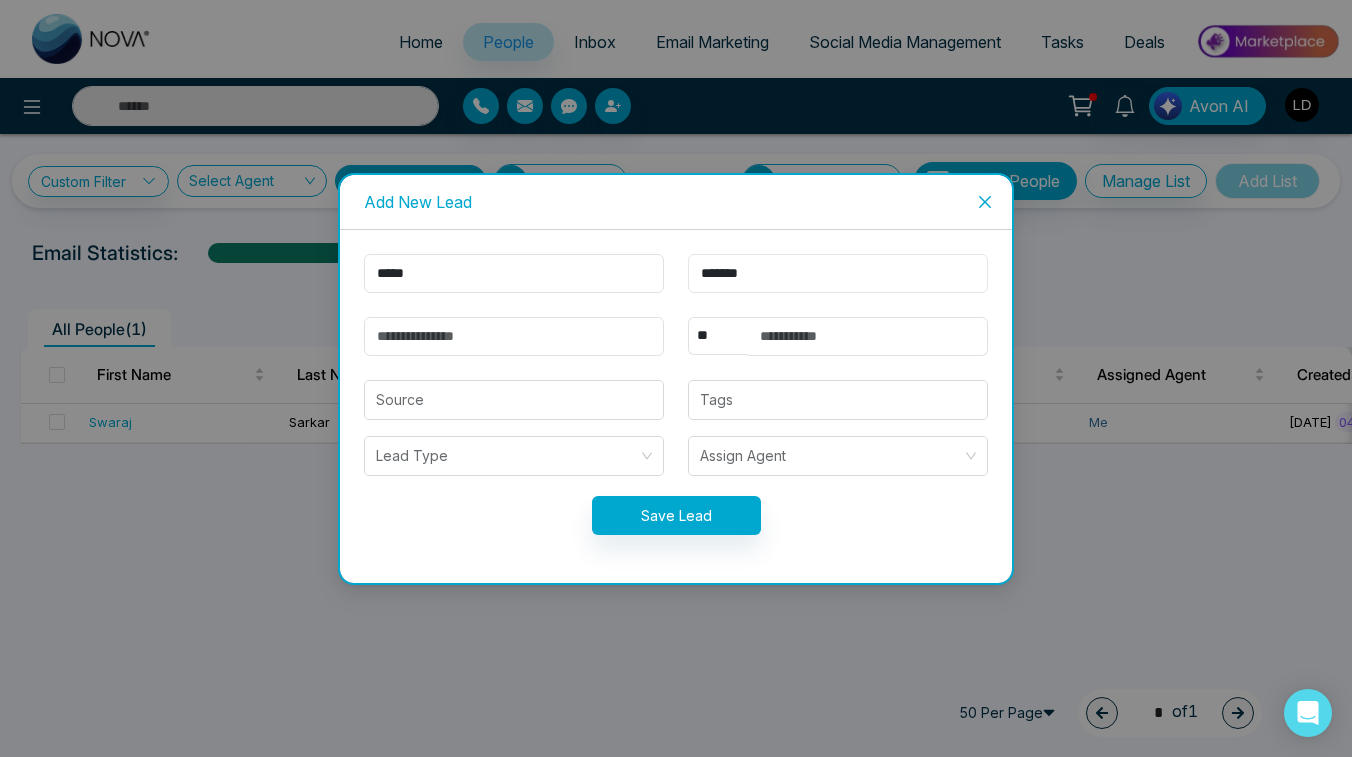 type on "*******" 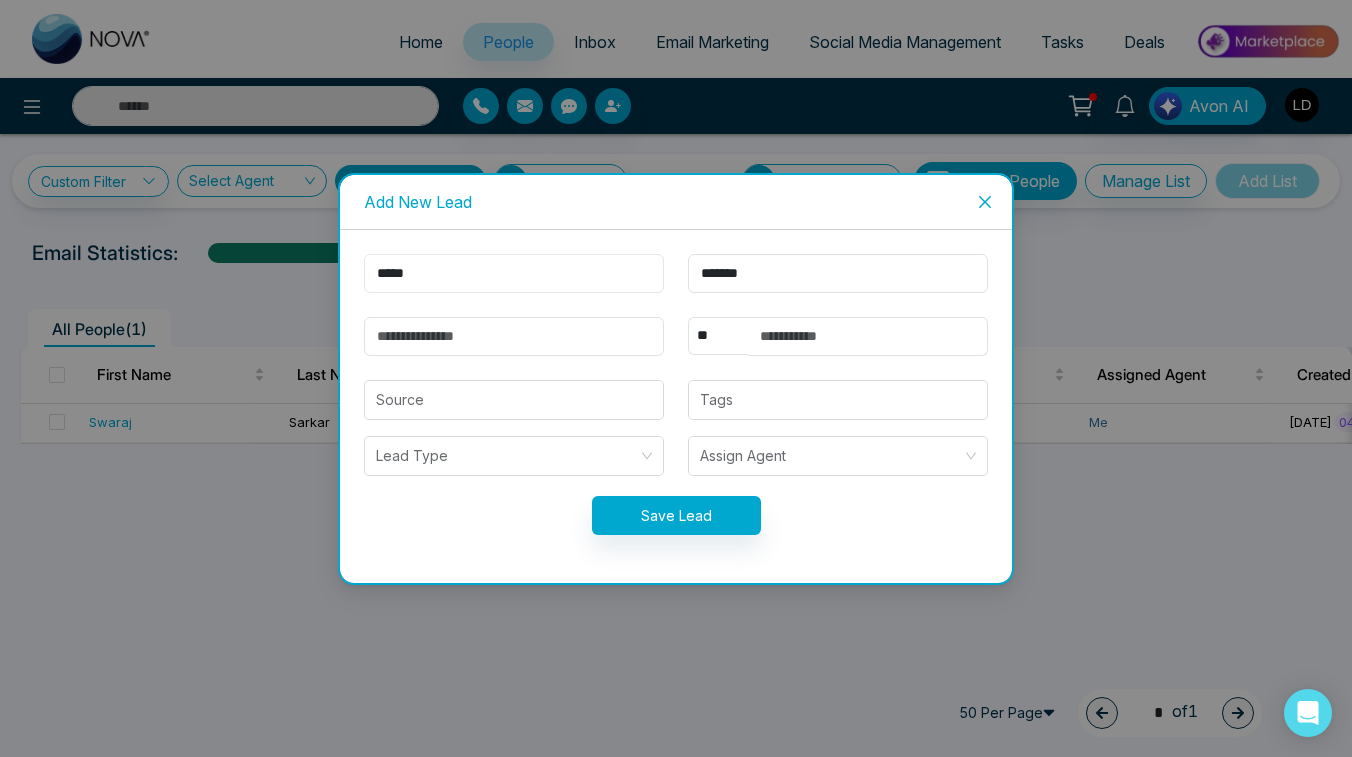 click on "*****" at bounding box center (514, 273) 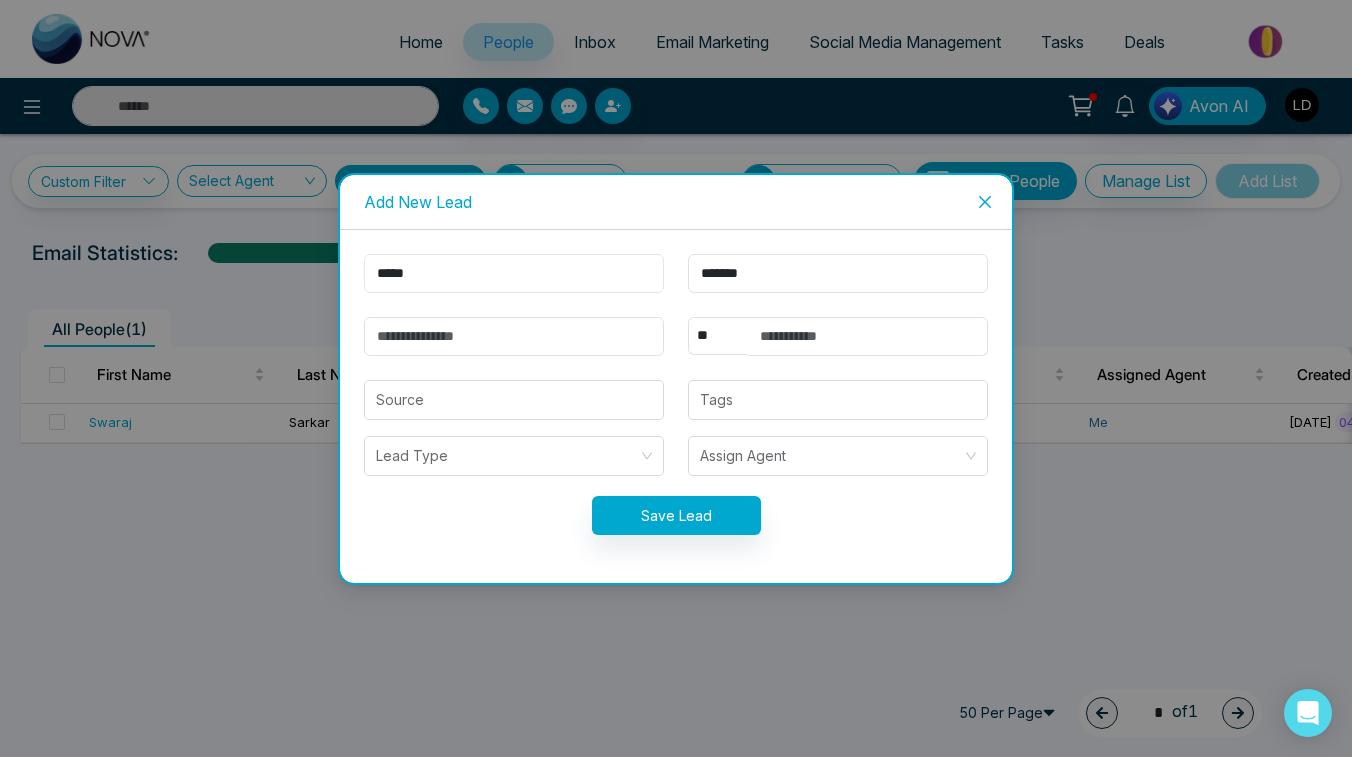 type on "*****" 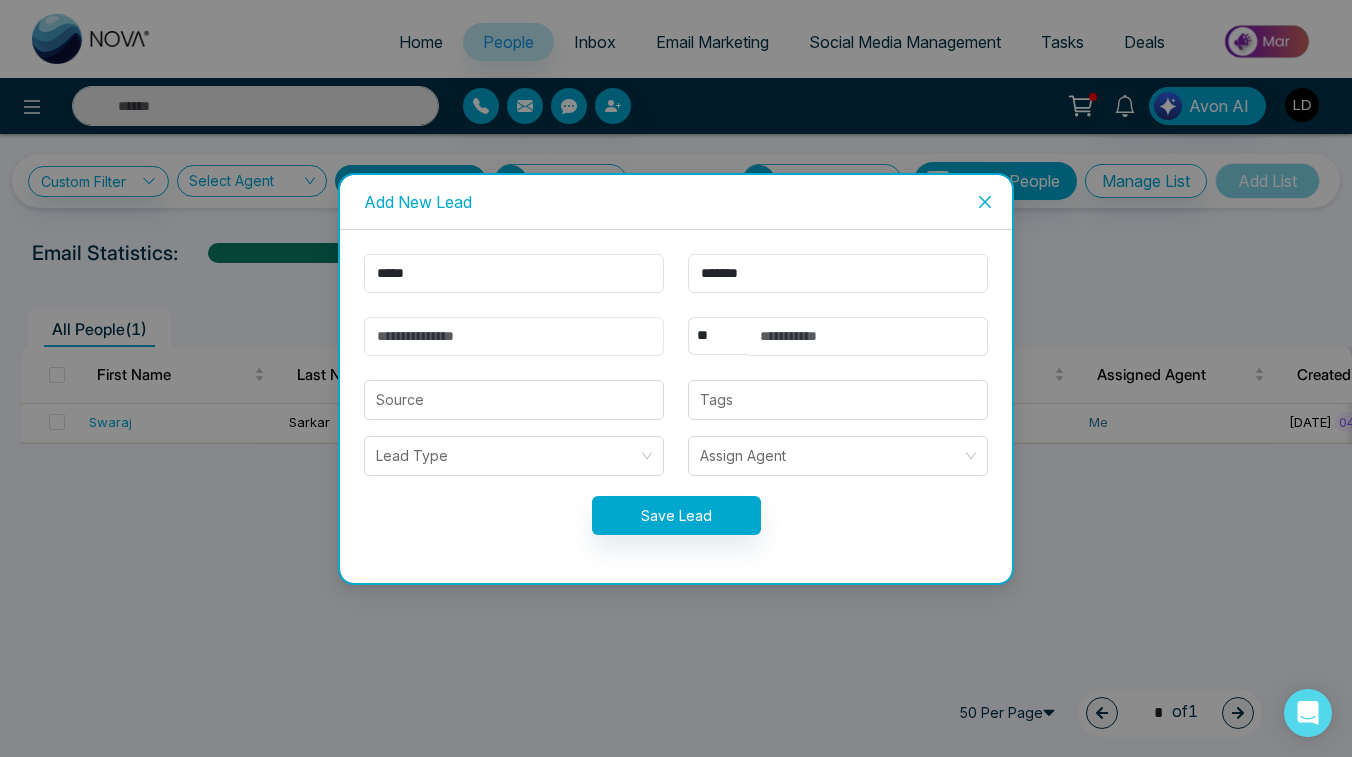 click at bounding box center [514, 336] 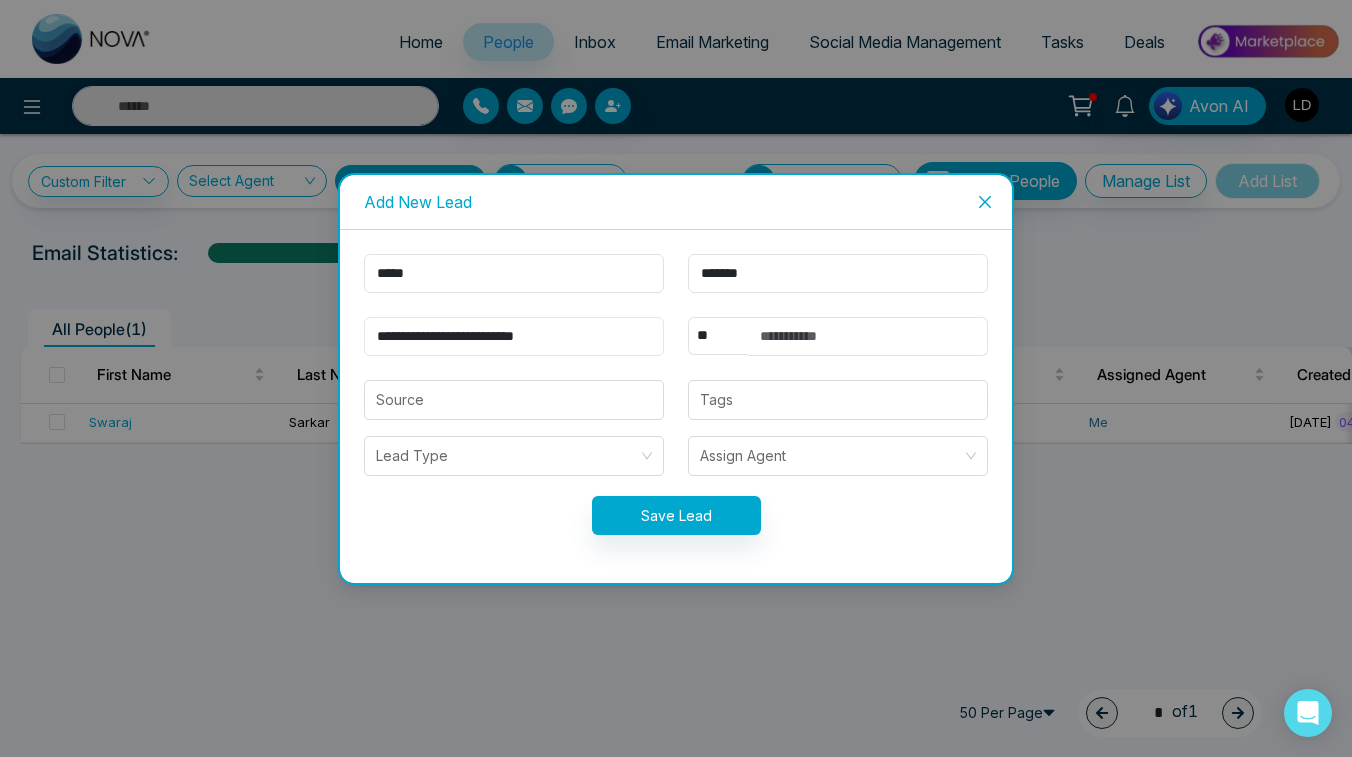 click on "**********" at bounding box center (514, 336) 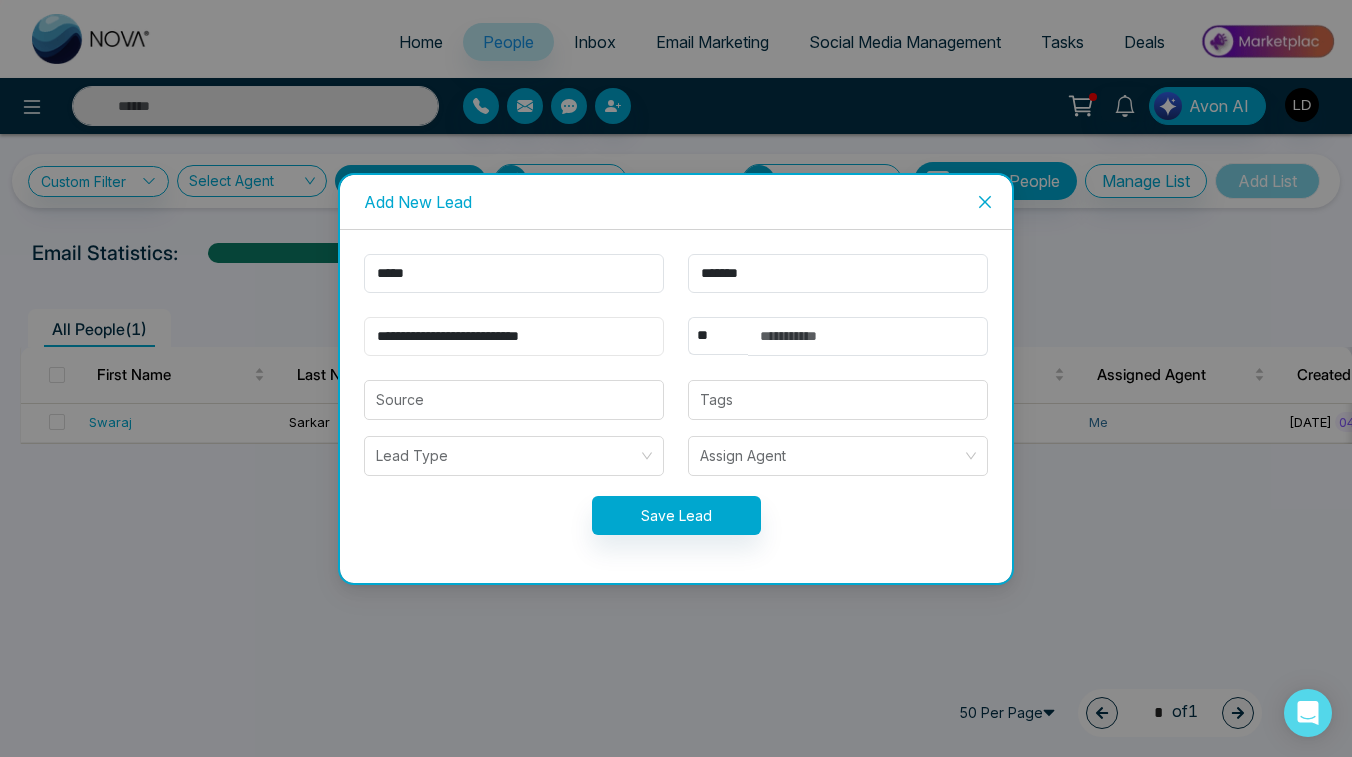 type on "**********" 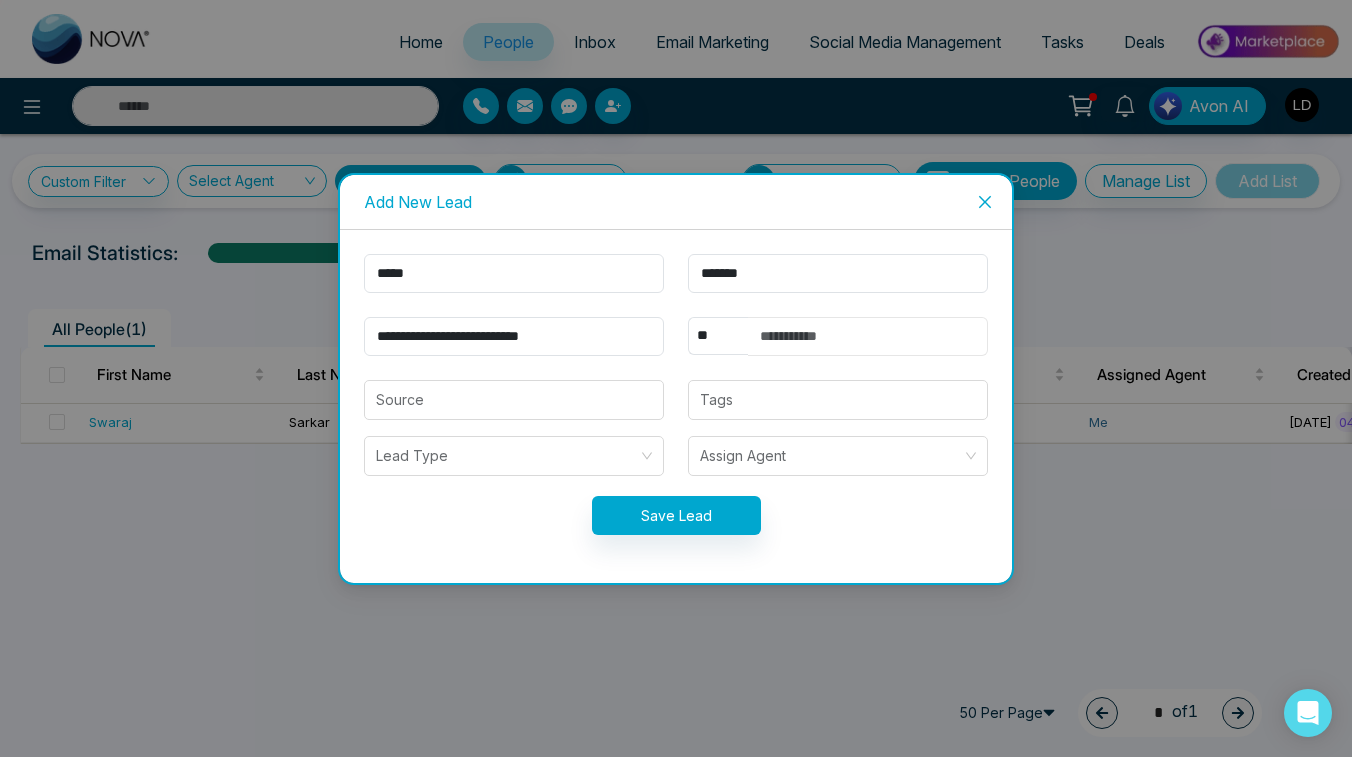 click at bounding box center [868, 336] 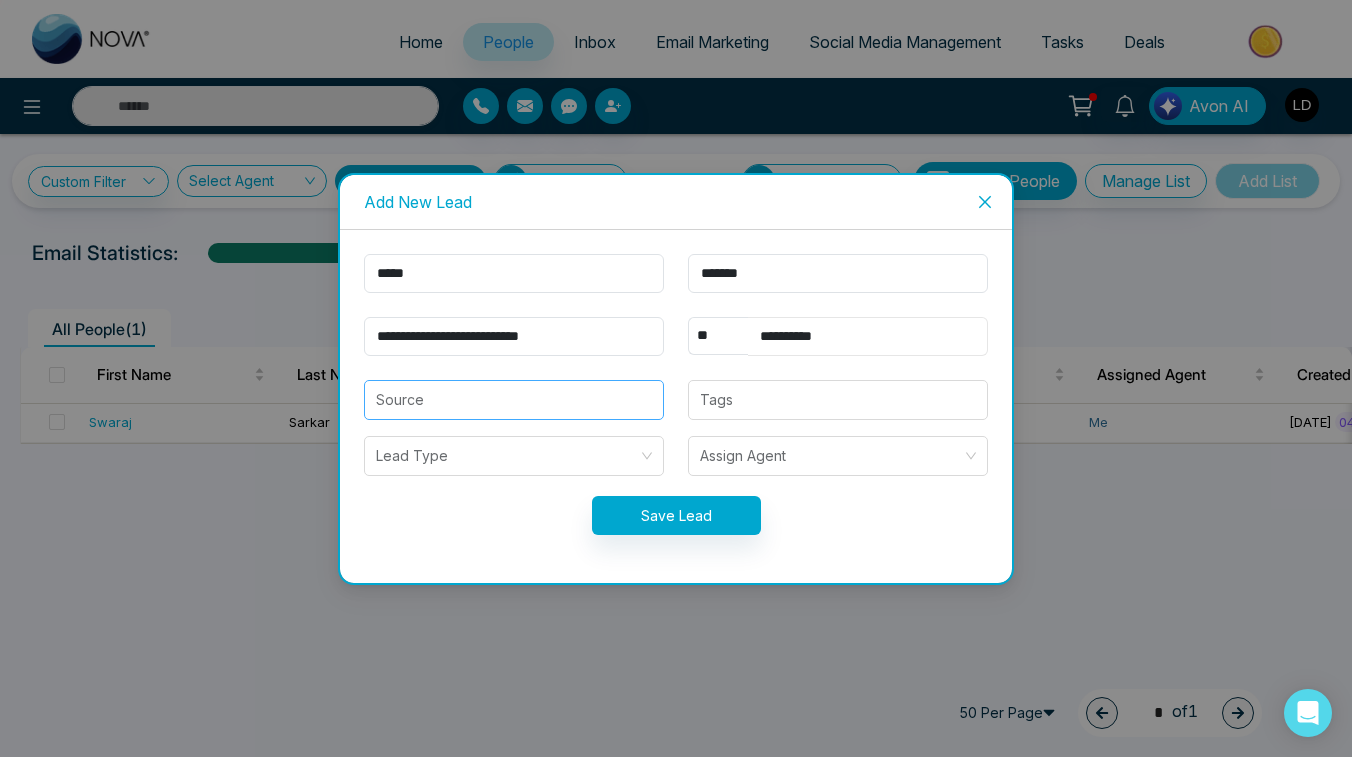 type on "**********" 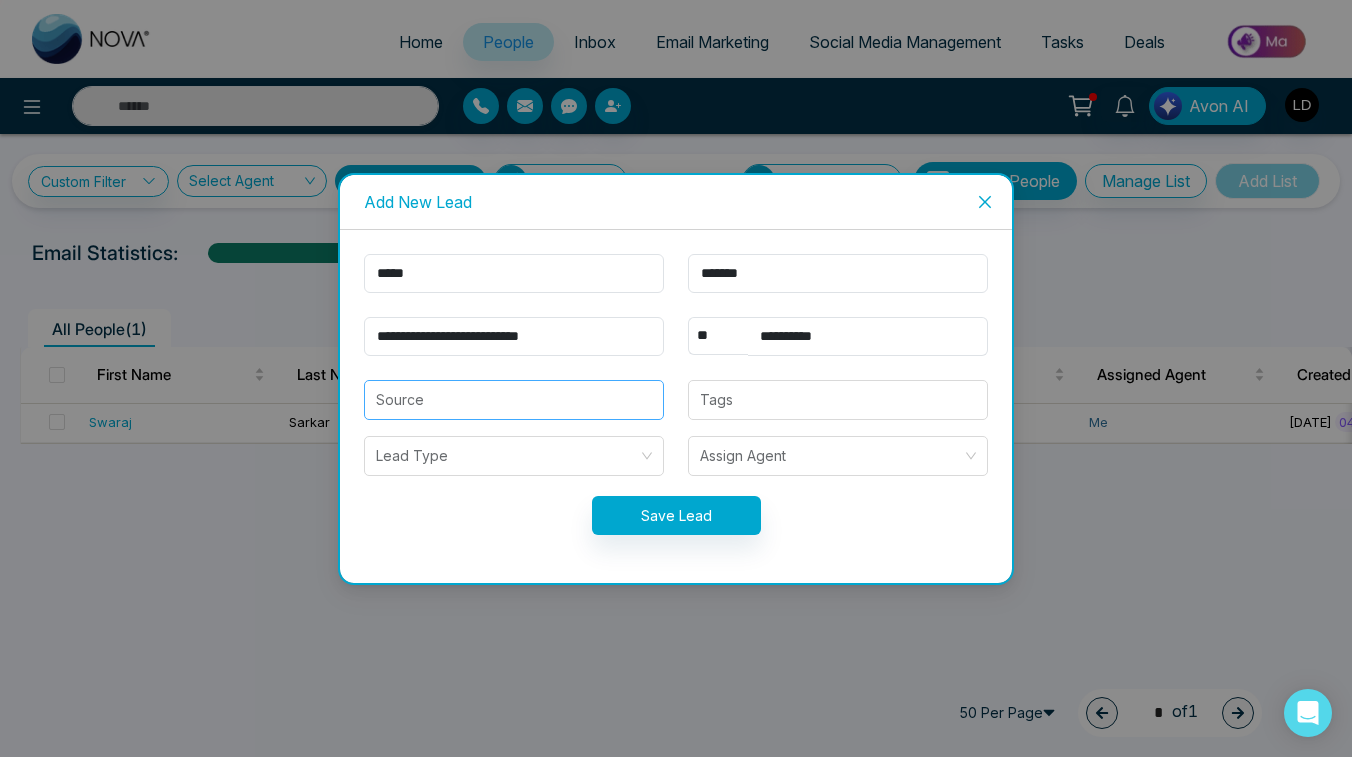 click at bounding box center [514, 400] 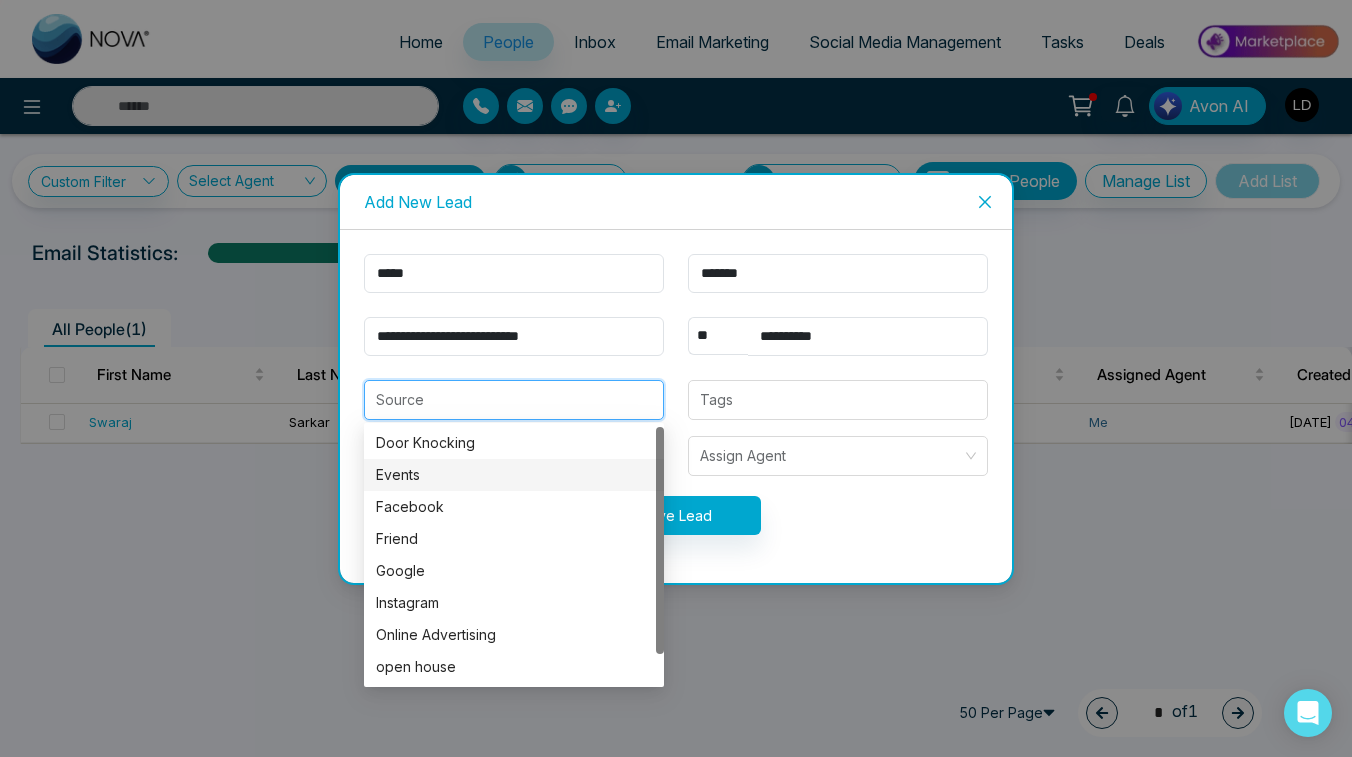 click on "Events" at bounding box center (514, 475) 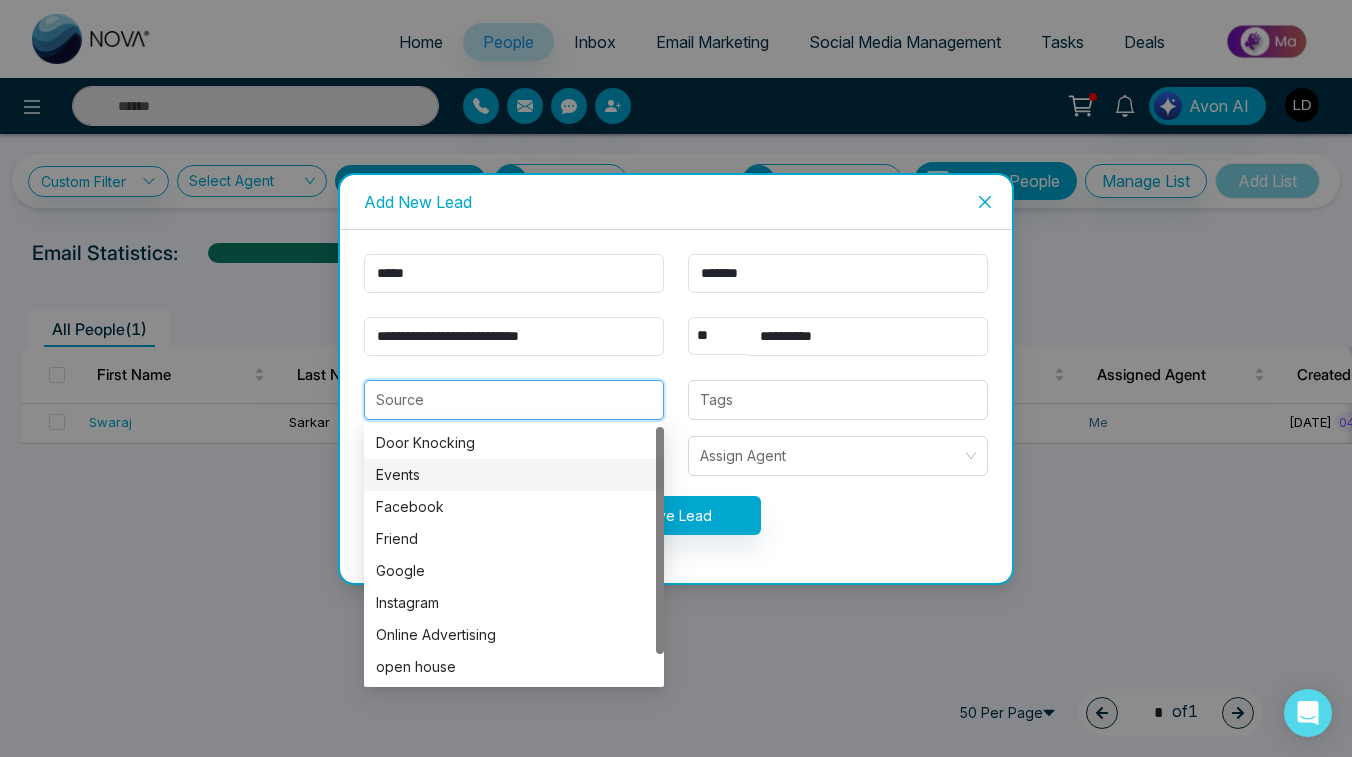 type on "******" 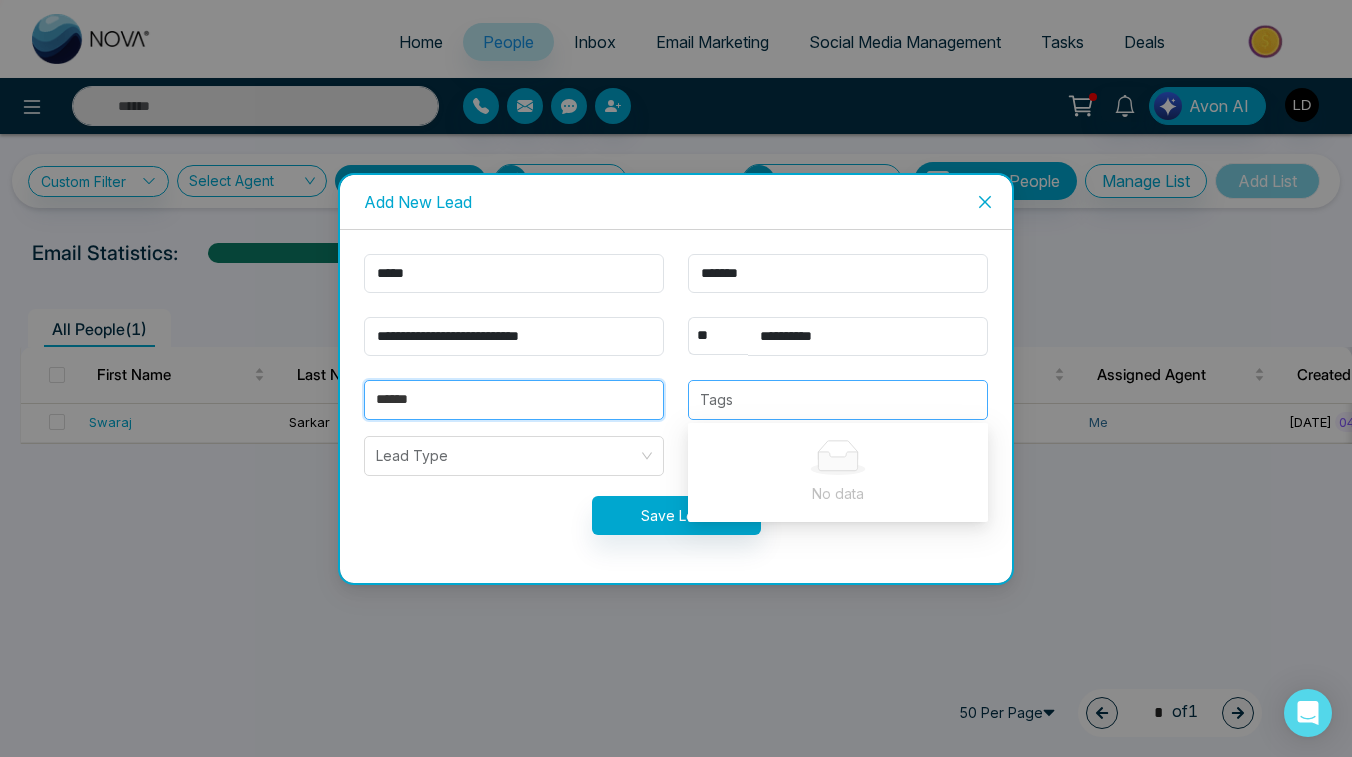 click at bounding box center (838, 400) 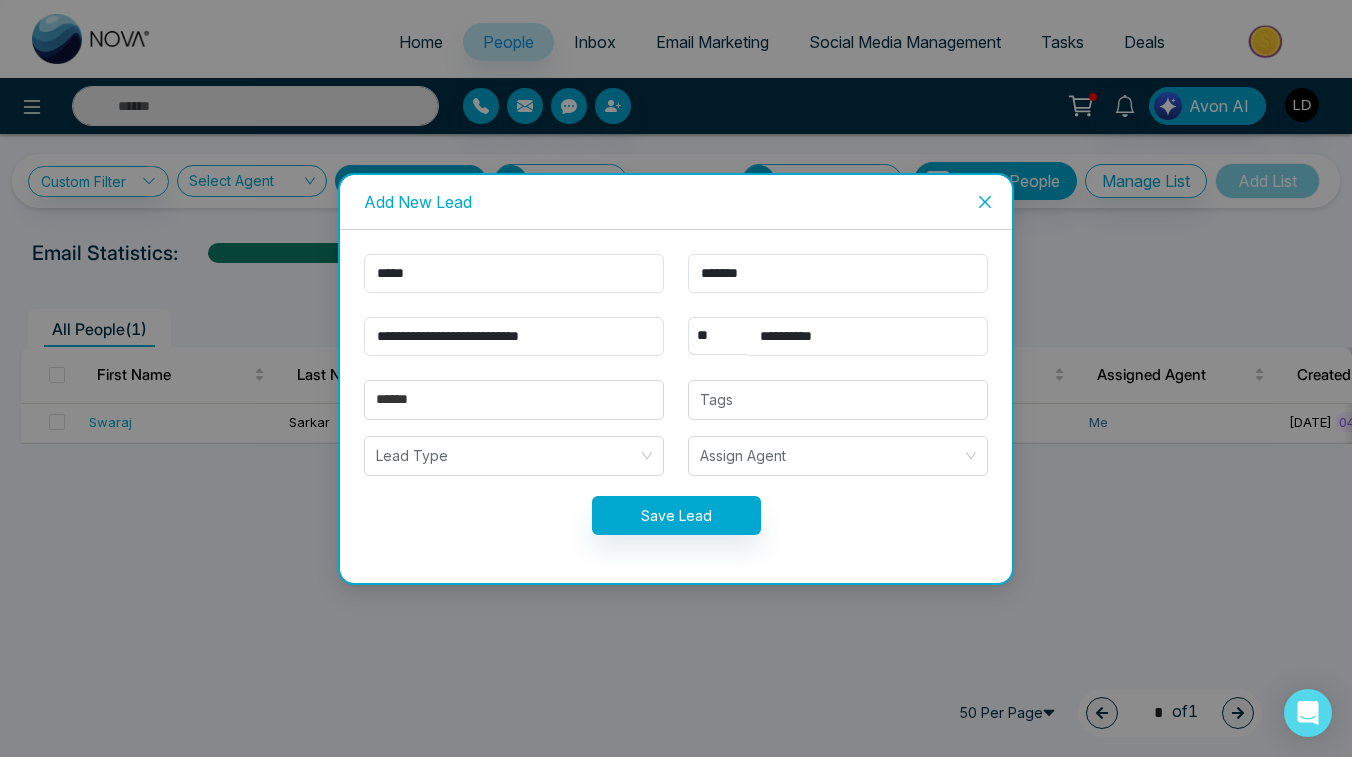 click on "Add New Lead [MASK] [MASK] [MASK] [MASK] [MASK] [MASK] [MASK] [MASK] [MASK] [MASK] [MASK] [MASK] [MASK] [MASK] [MASK] [MASK] [MASK] [MASK] Tags Lead Type Assign Agent Save Lead" at bounding box center (676, 406) 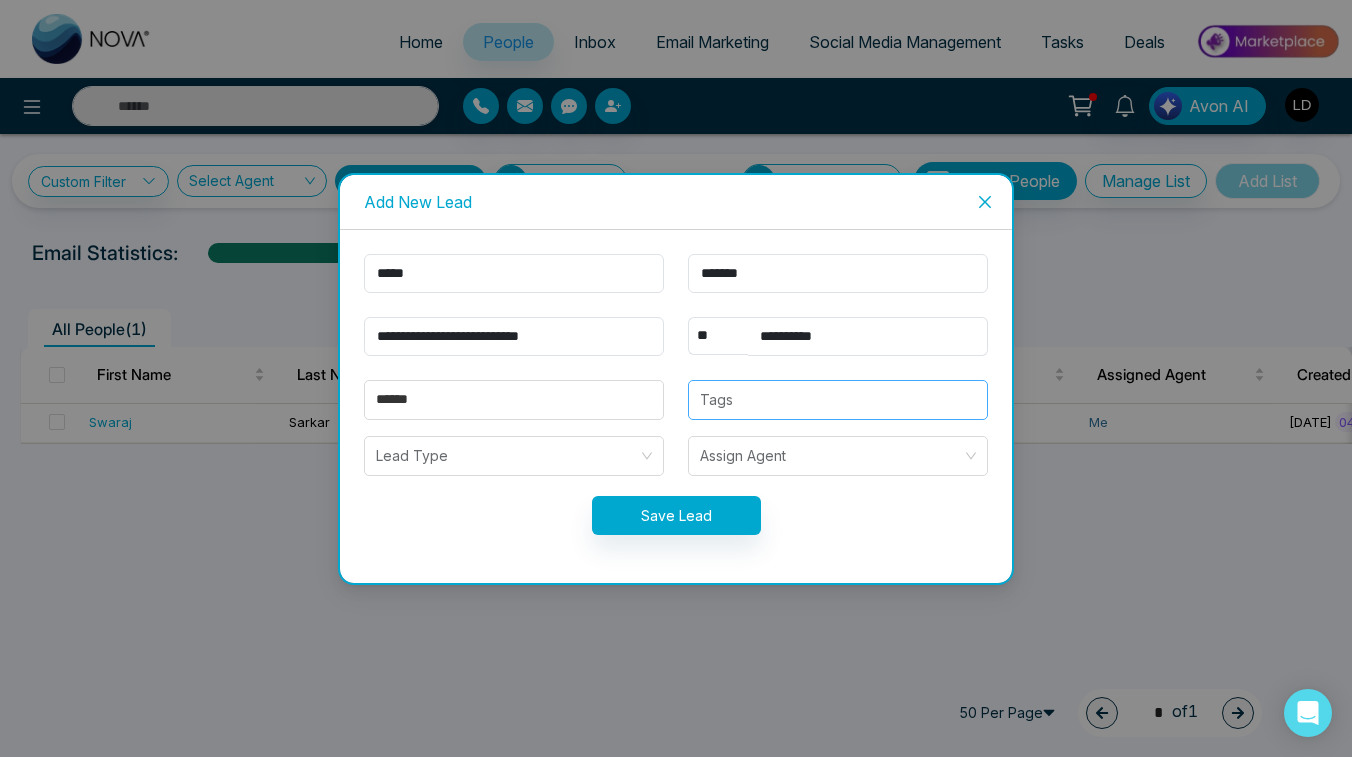 click at bounding box center (838, 400) 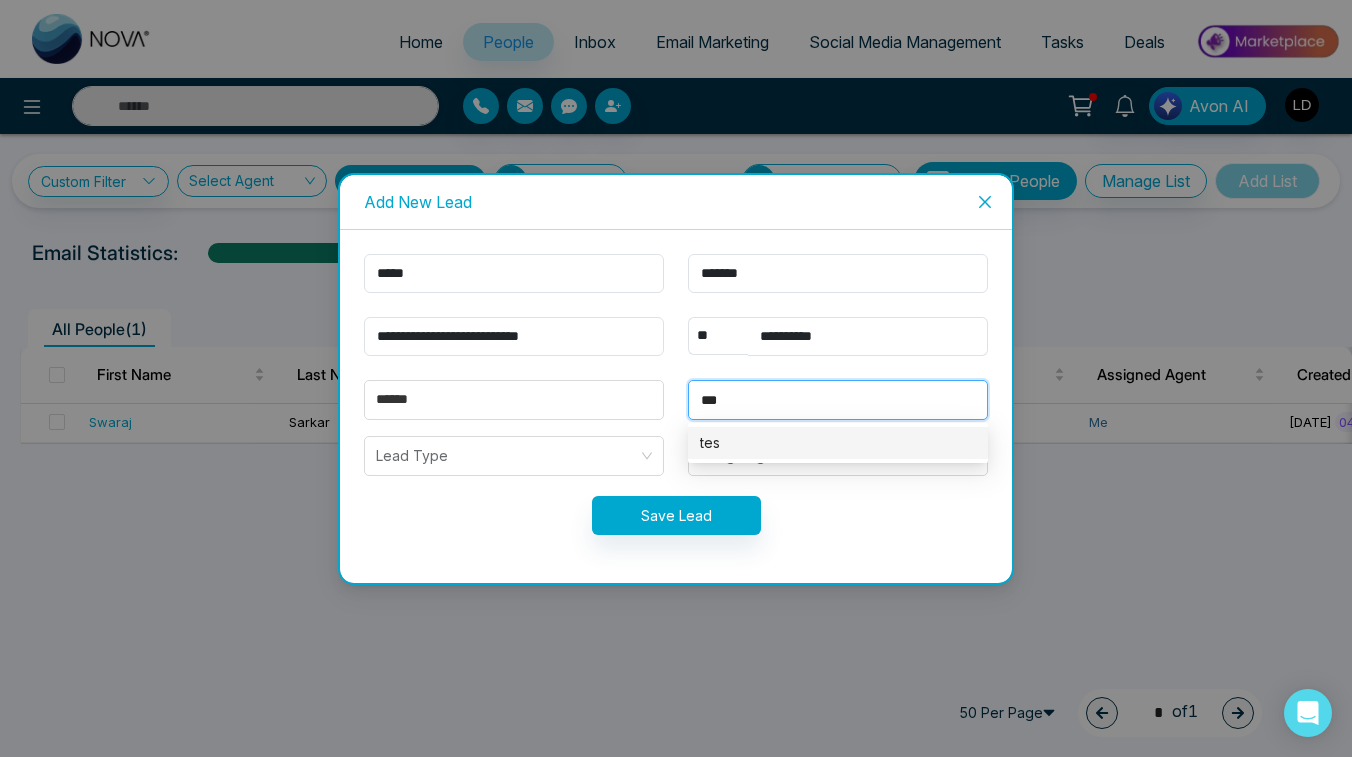 type on "****" 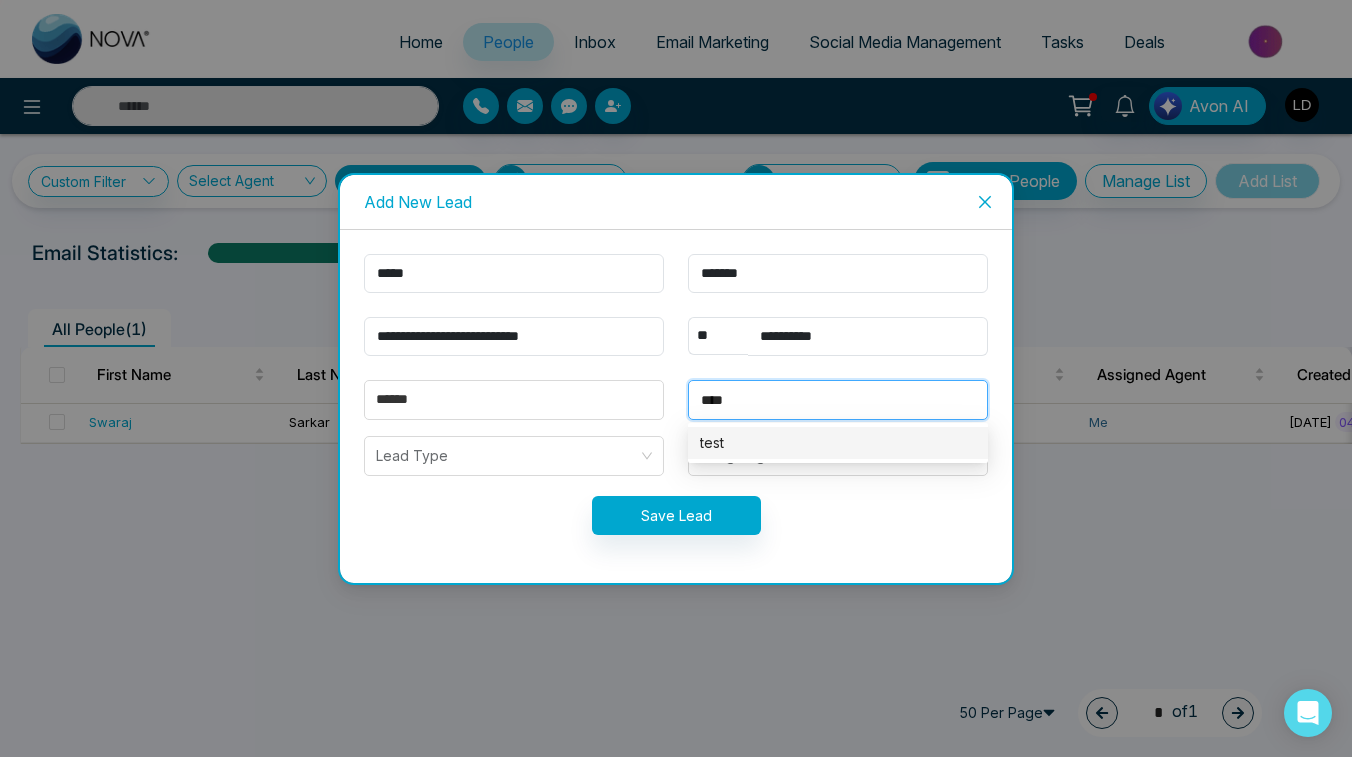 click on "test" at bounding box center (838, 443) 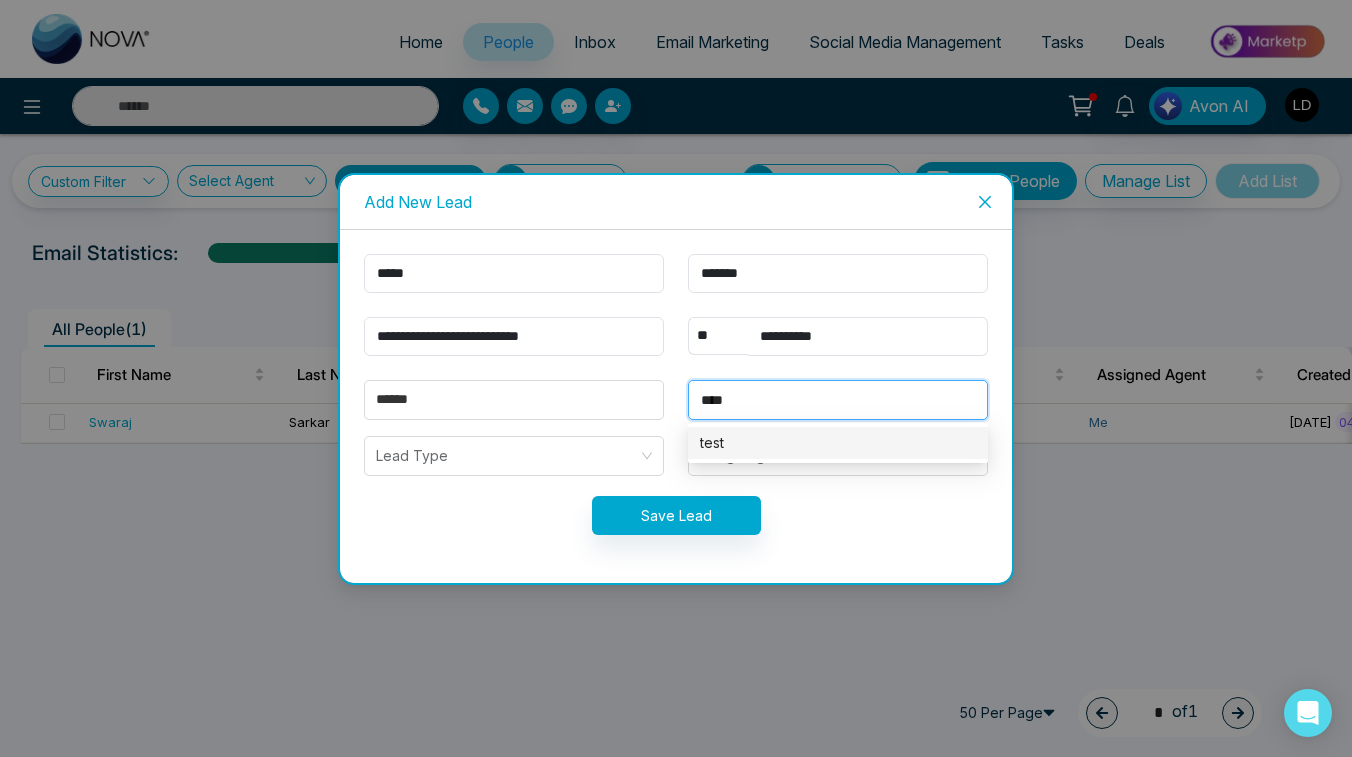 type 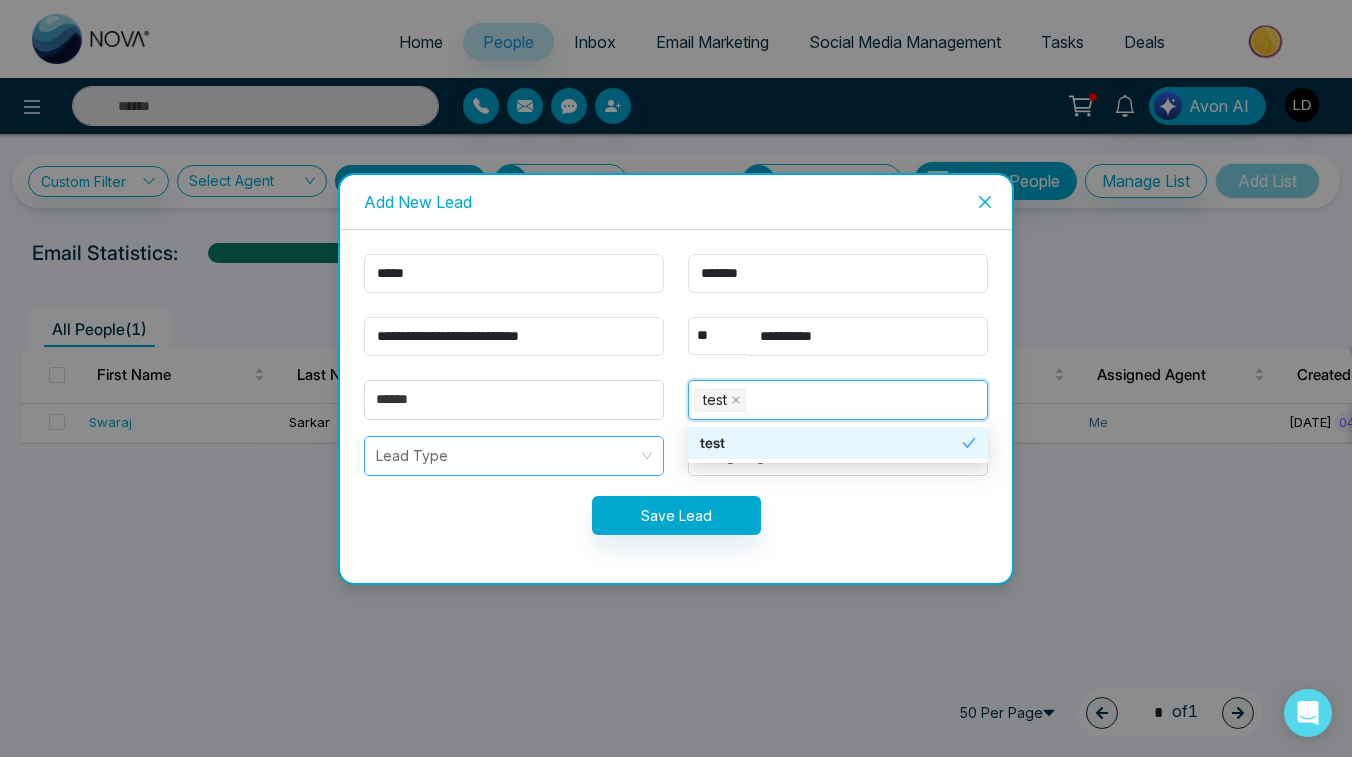 click at bounding box center (507, 456) 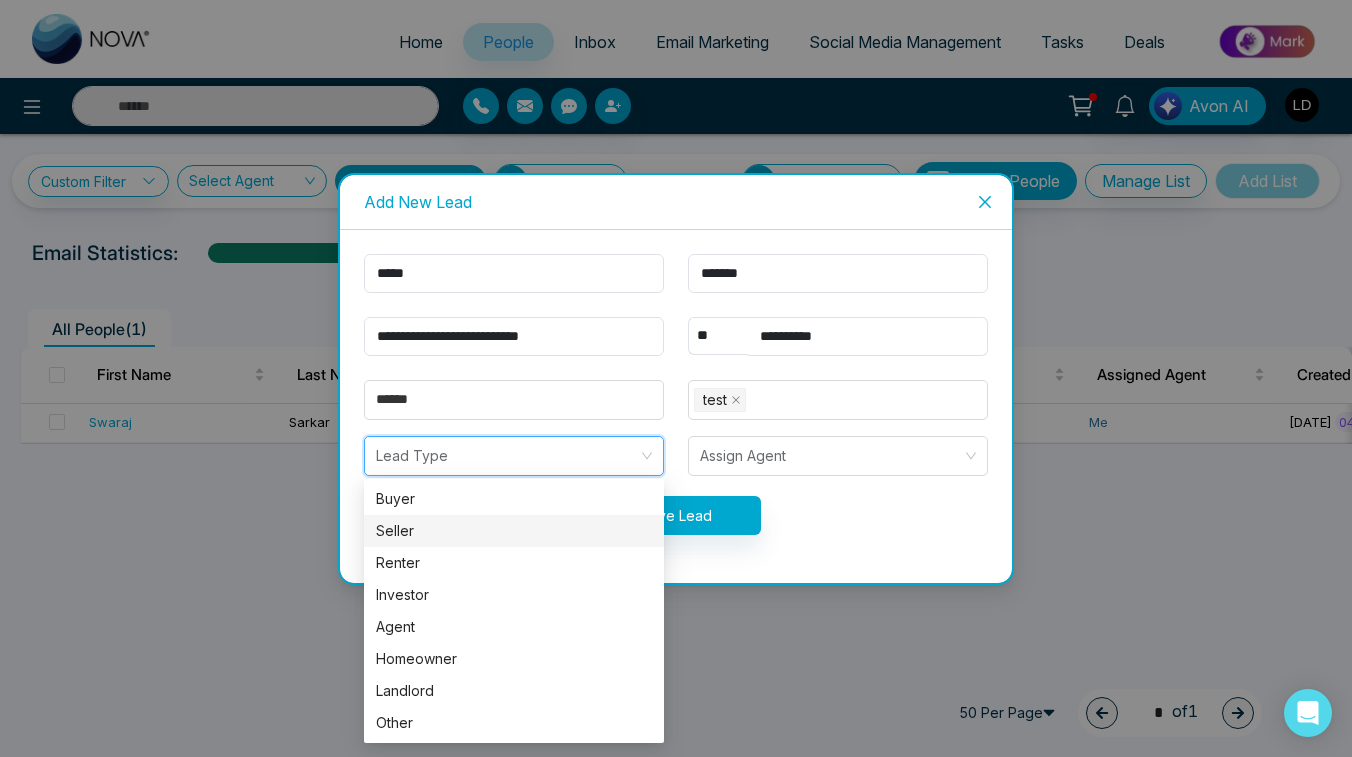 click on "Seller" at bounding box center [514, 531] 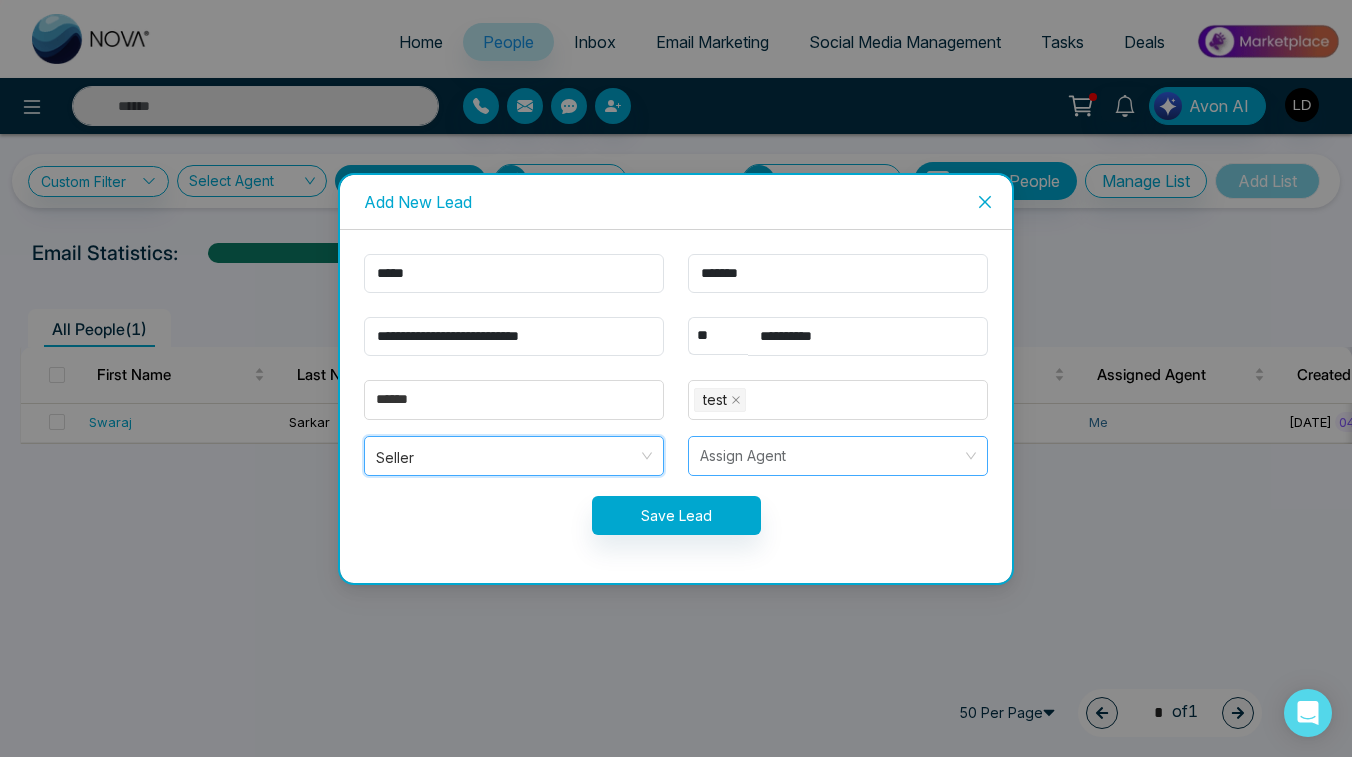 click at bounding box center [831, 456] 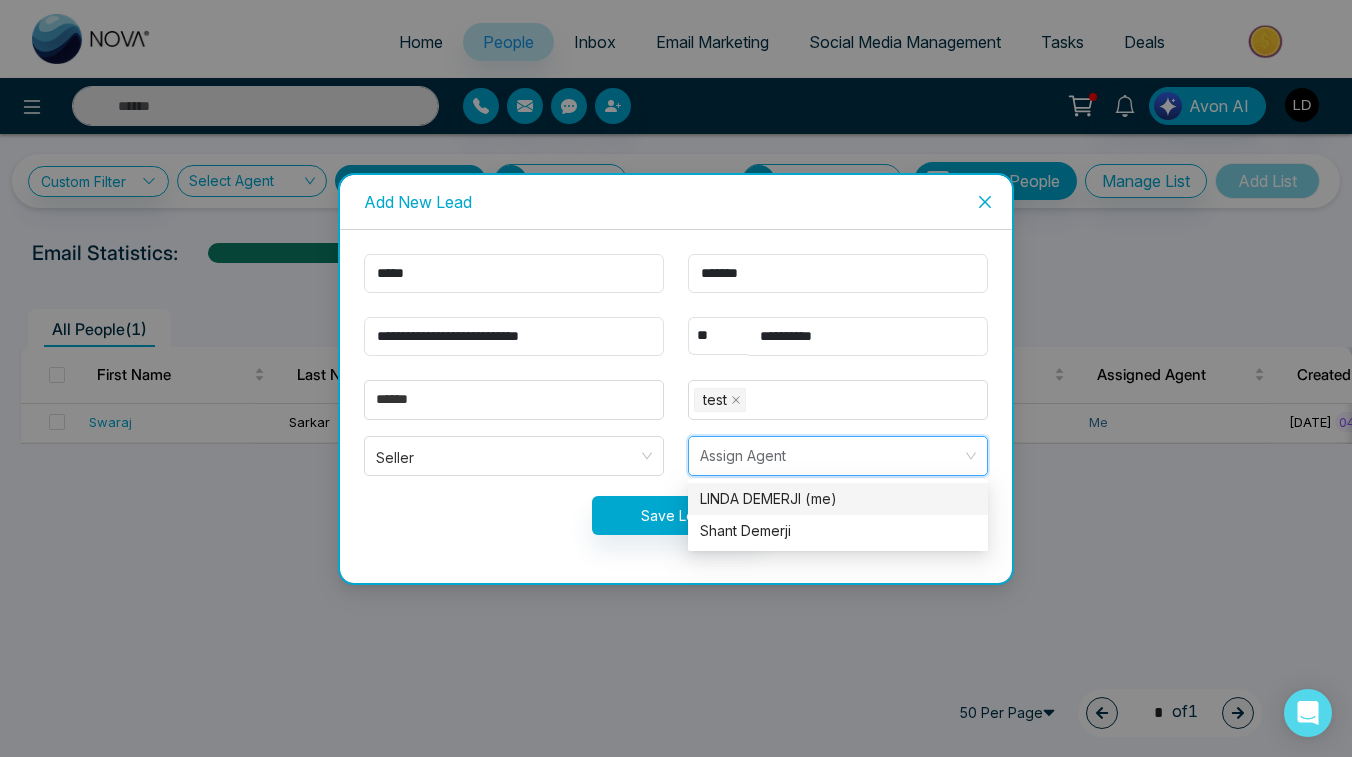 click on "LINDA DEMERJI (me)" at bounding box center (838, 499) 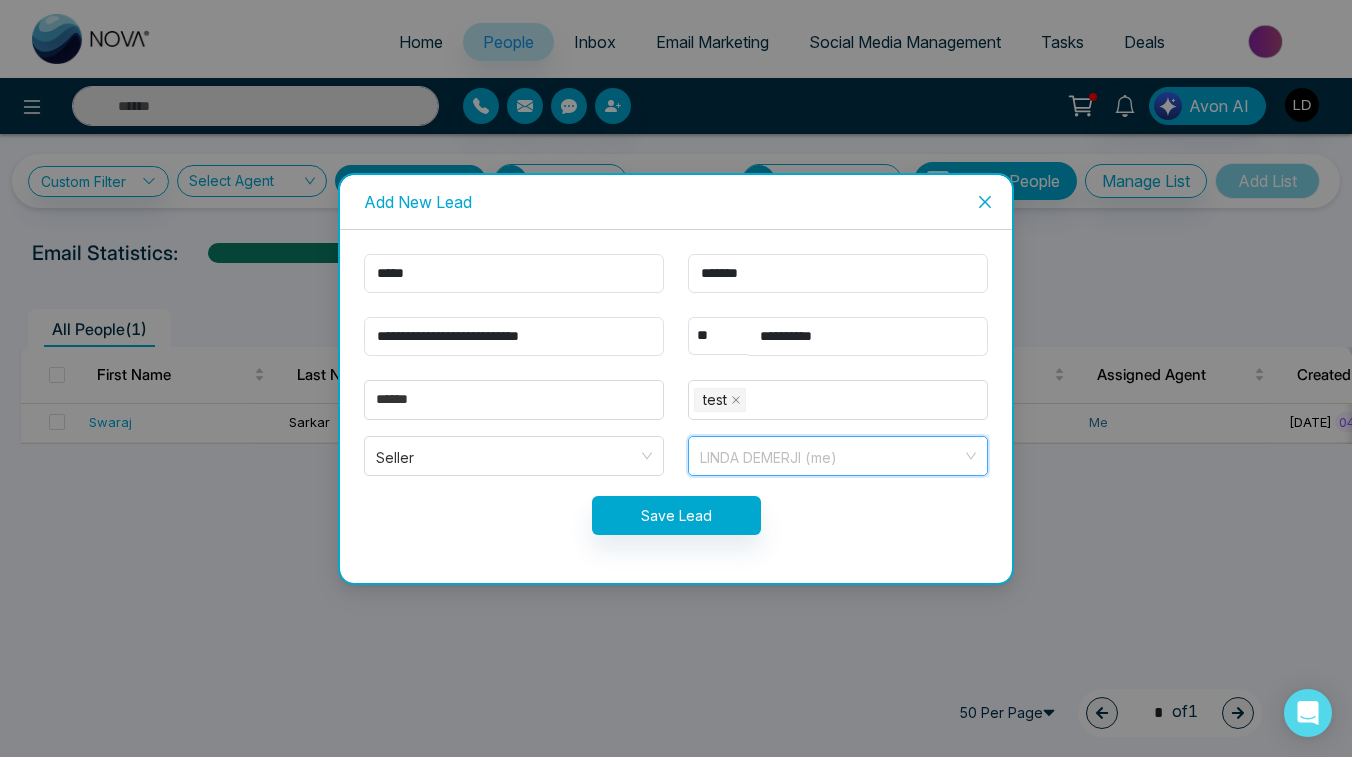 click on "LINDA DEMERJI (me)" at bounding box center (838, 456) 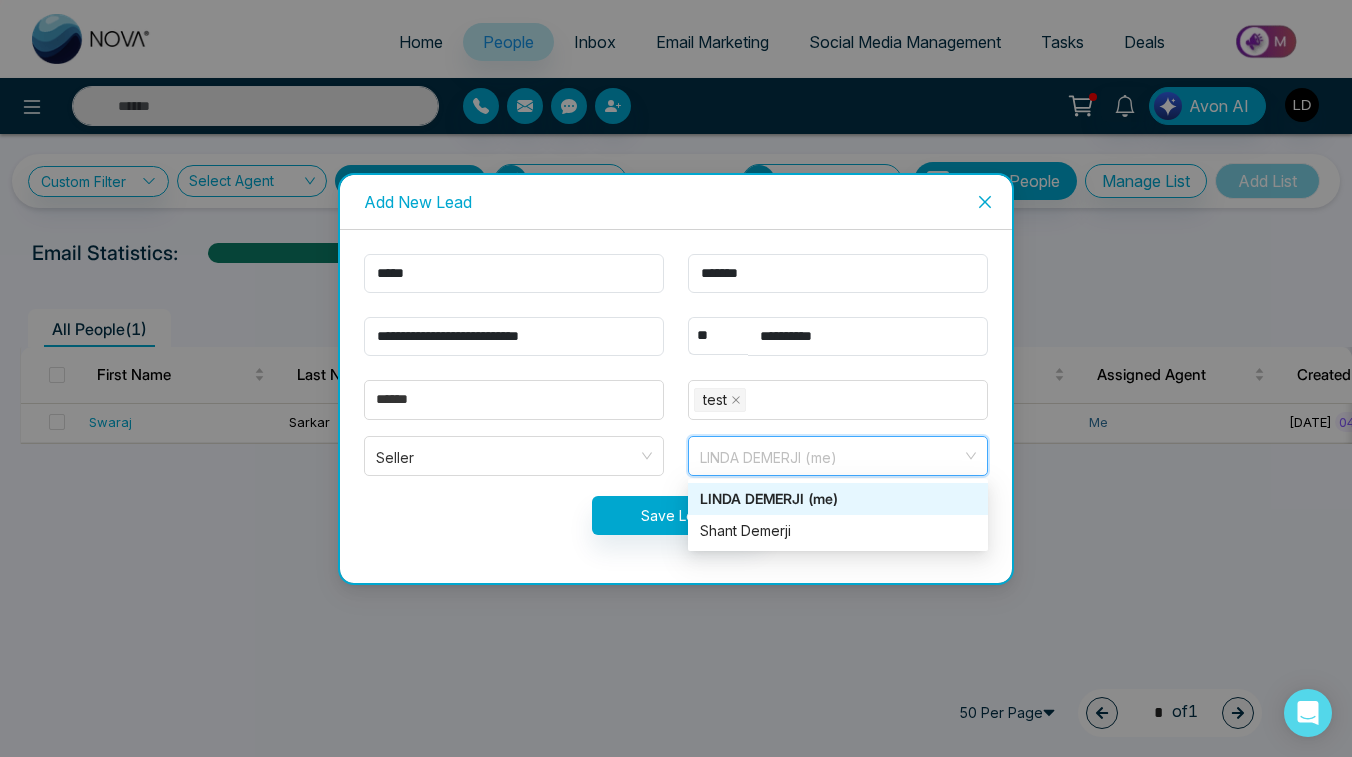 click on "LINDA DEMERJI (me)" at bounding box center [838, 499] 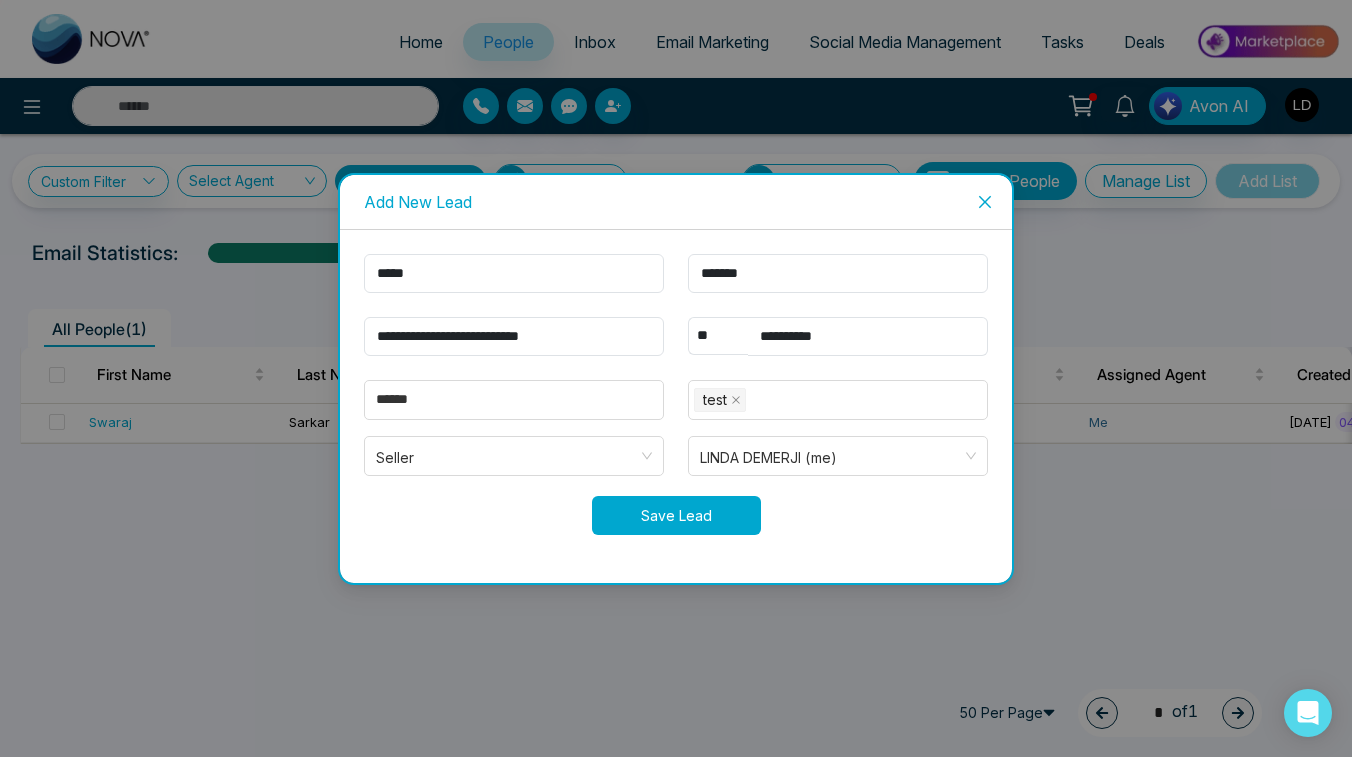 click on "Save Lead" at bounding box center [676, 515] 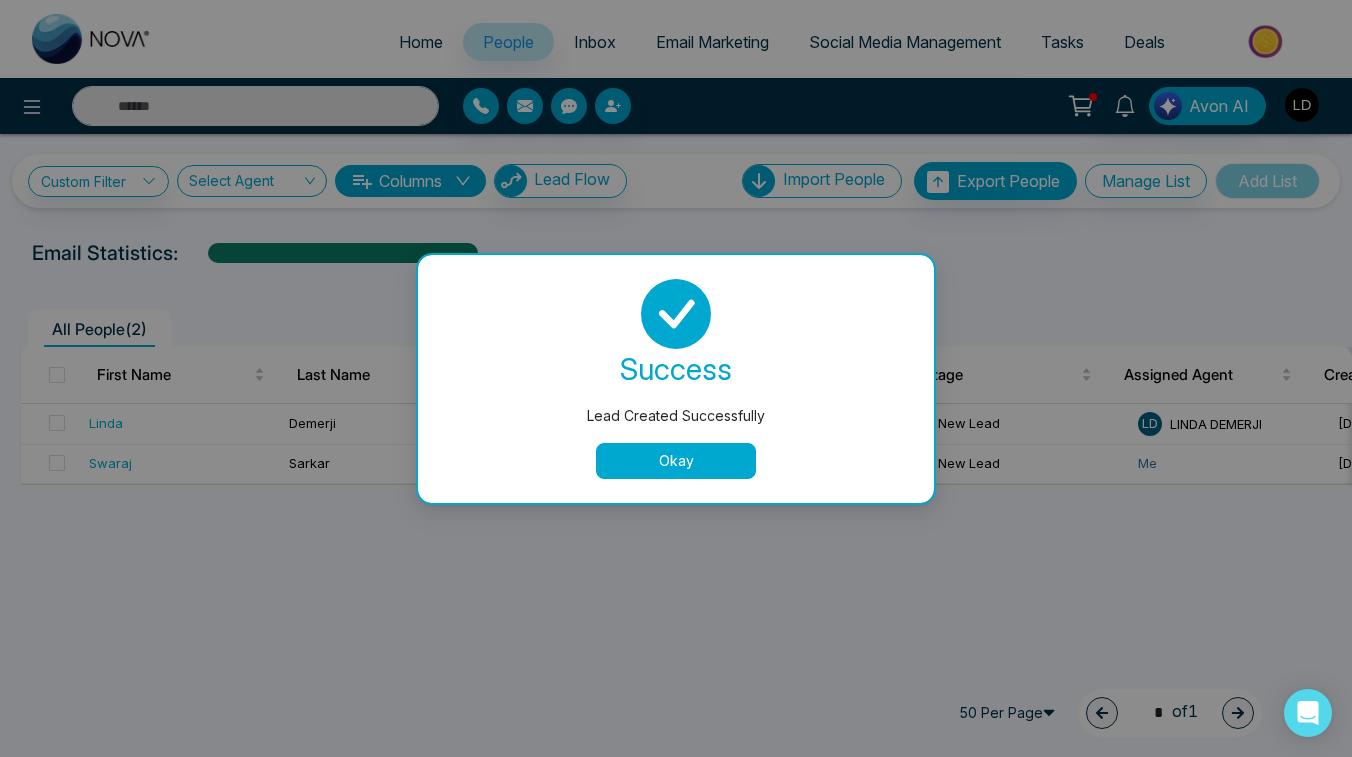 click on "Okay" at bounding box center (676, 461) 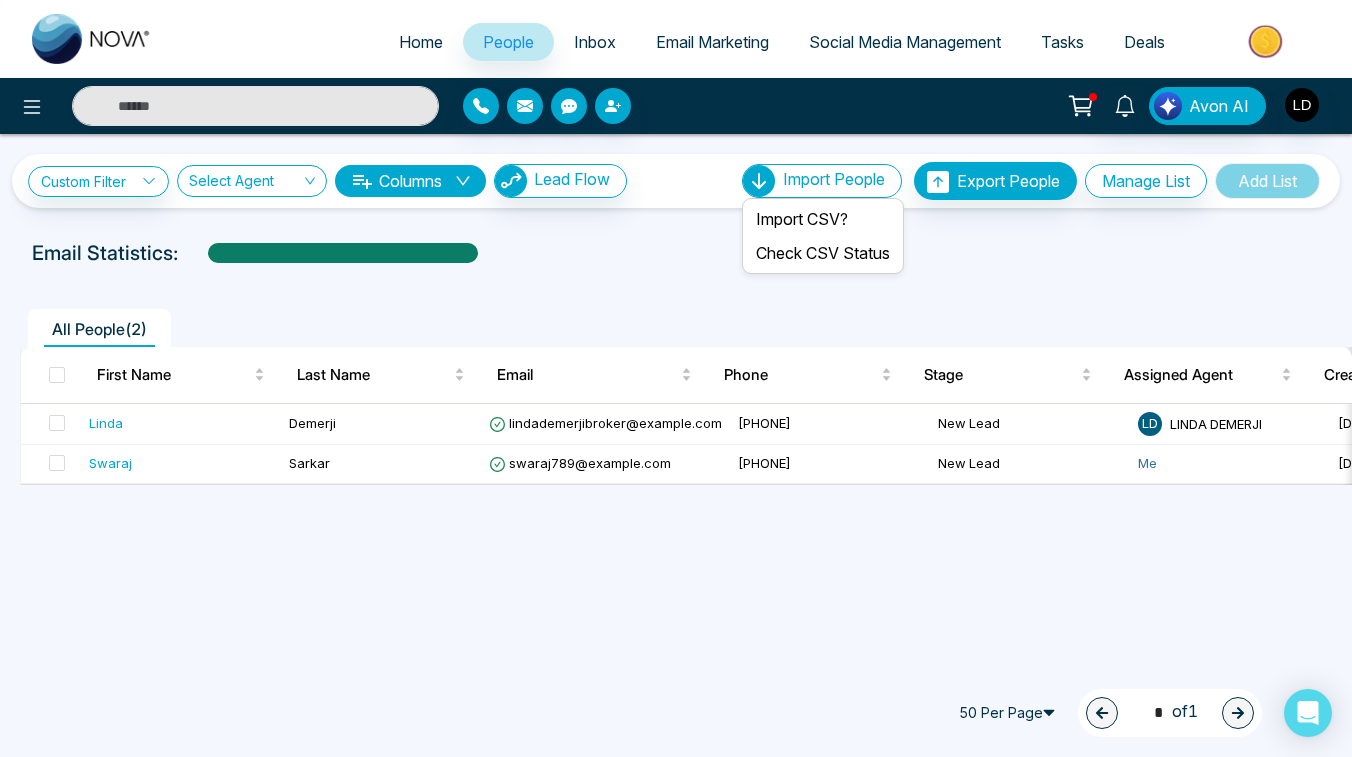 click on "Import People" at bounding box center (822, 181) 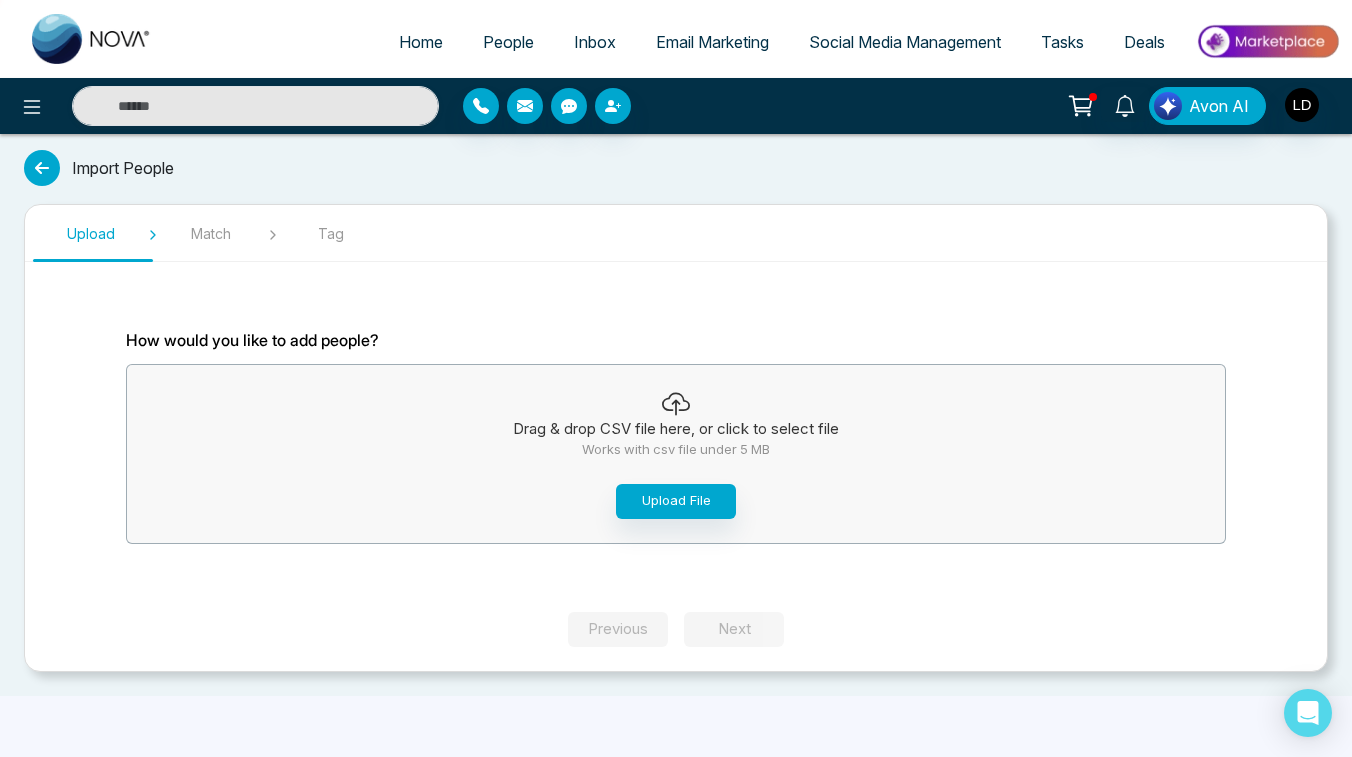 click at bounding box center (42, 168) 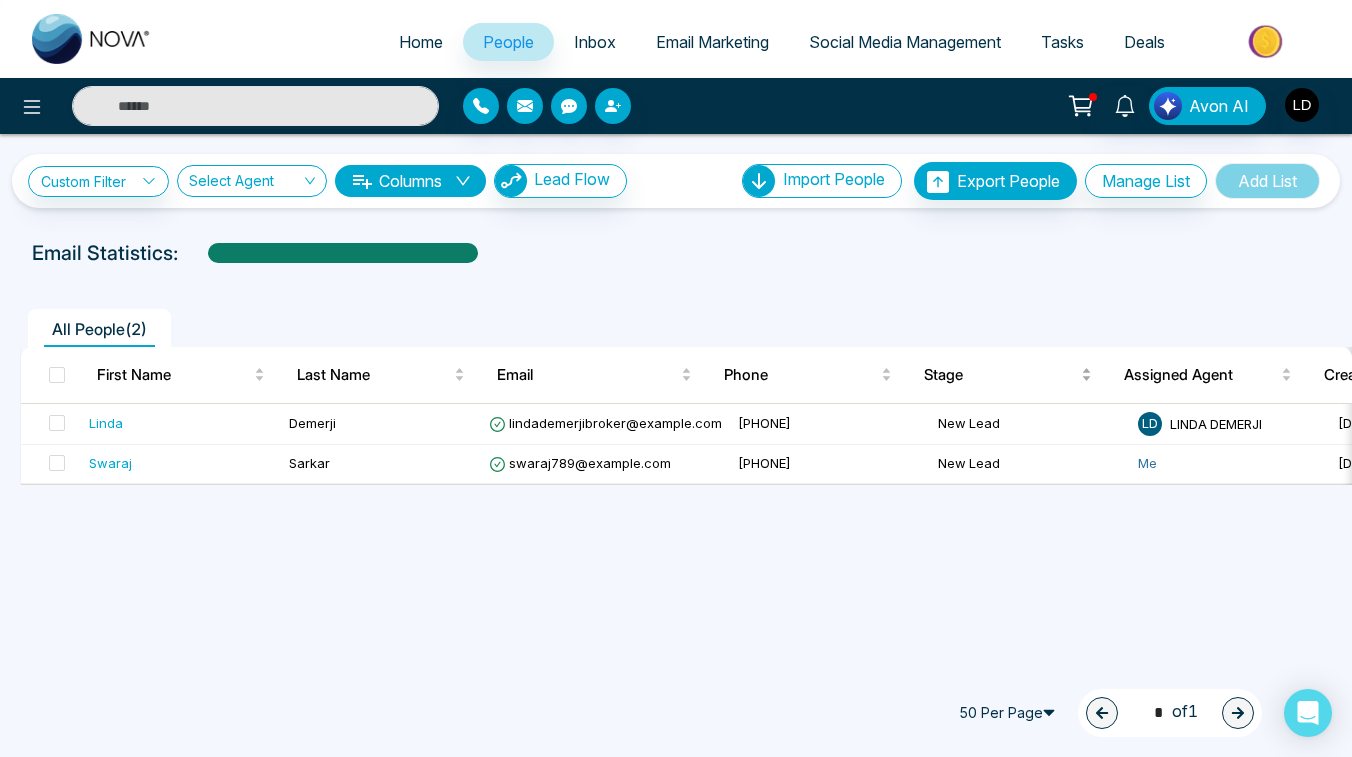 scroll, scrollTop: 0, scrollLeft: 149, axis: horizontal 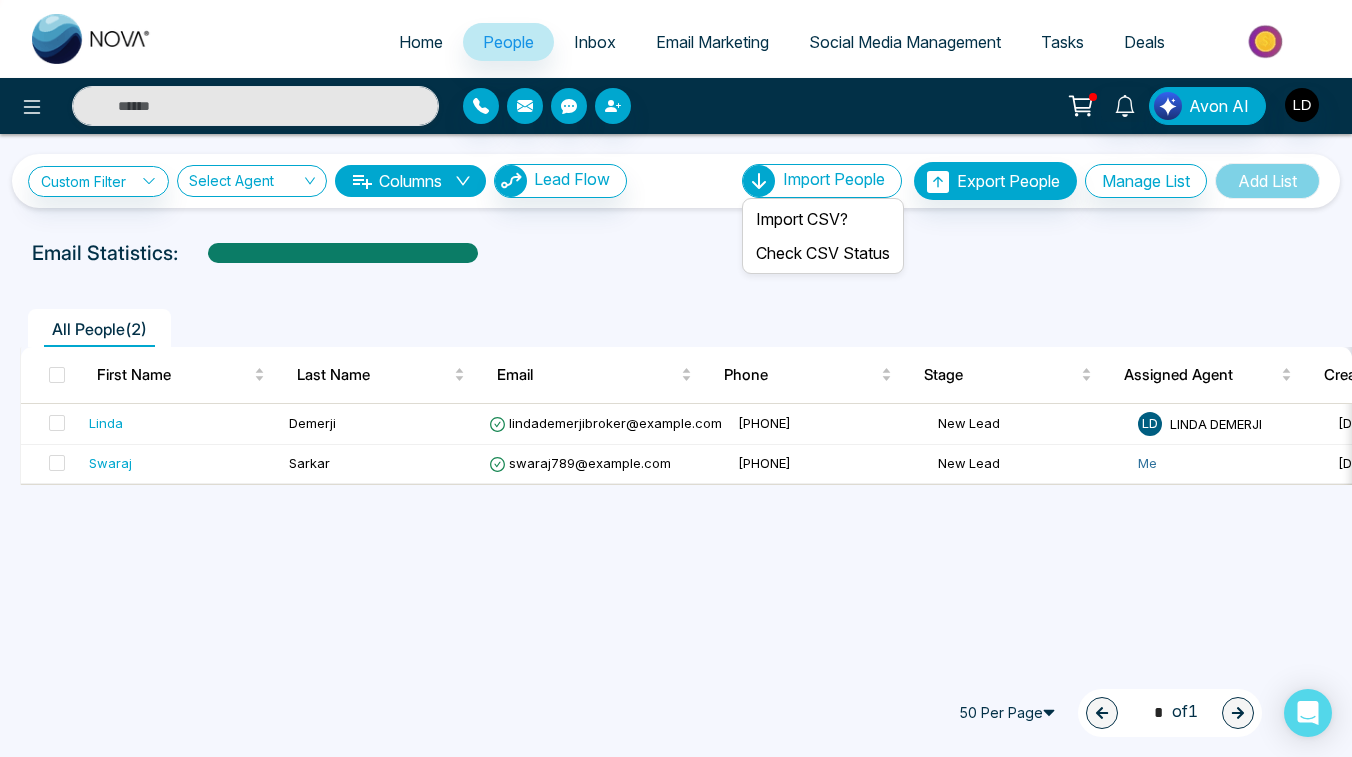click on "Import People" at bounding box center (834, 179) 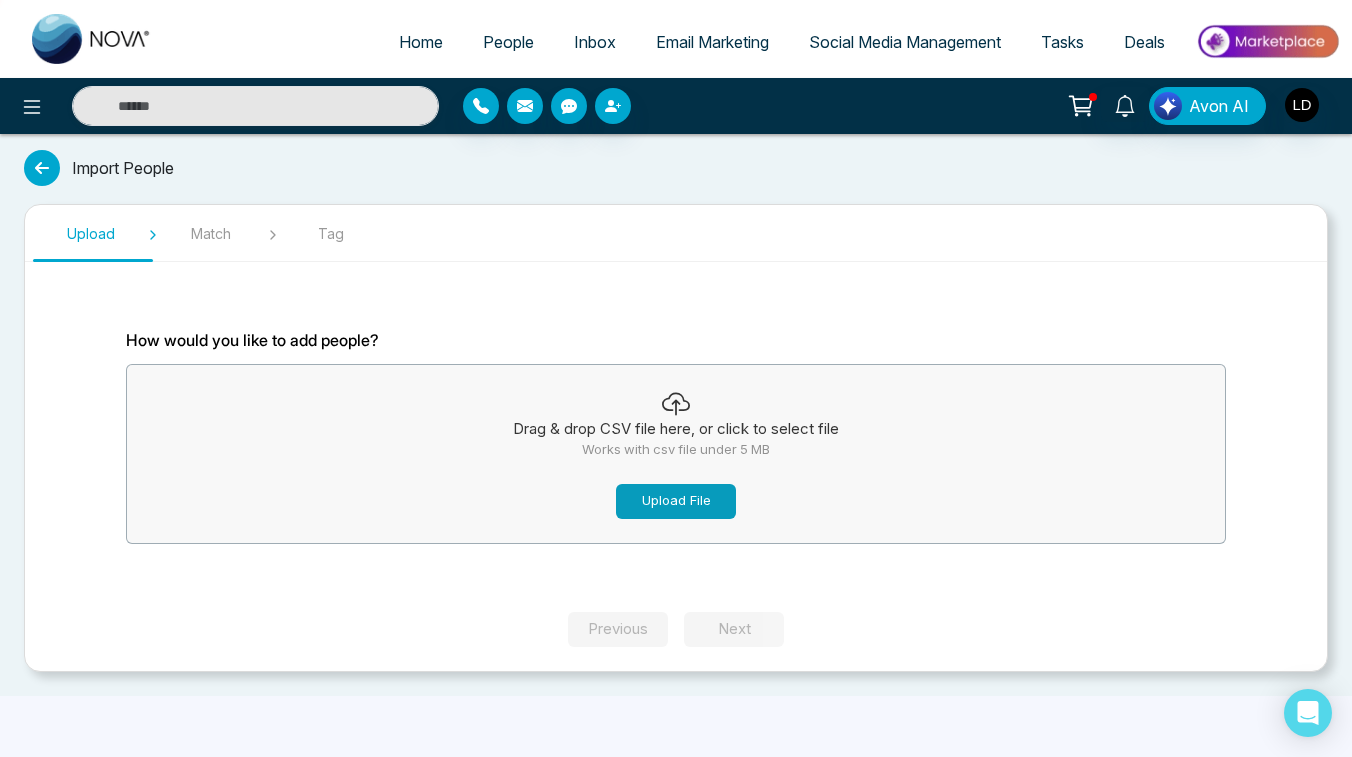 click on "Upload File" at bounding box center [676, 501] 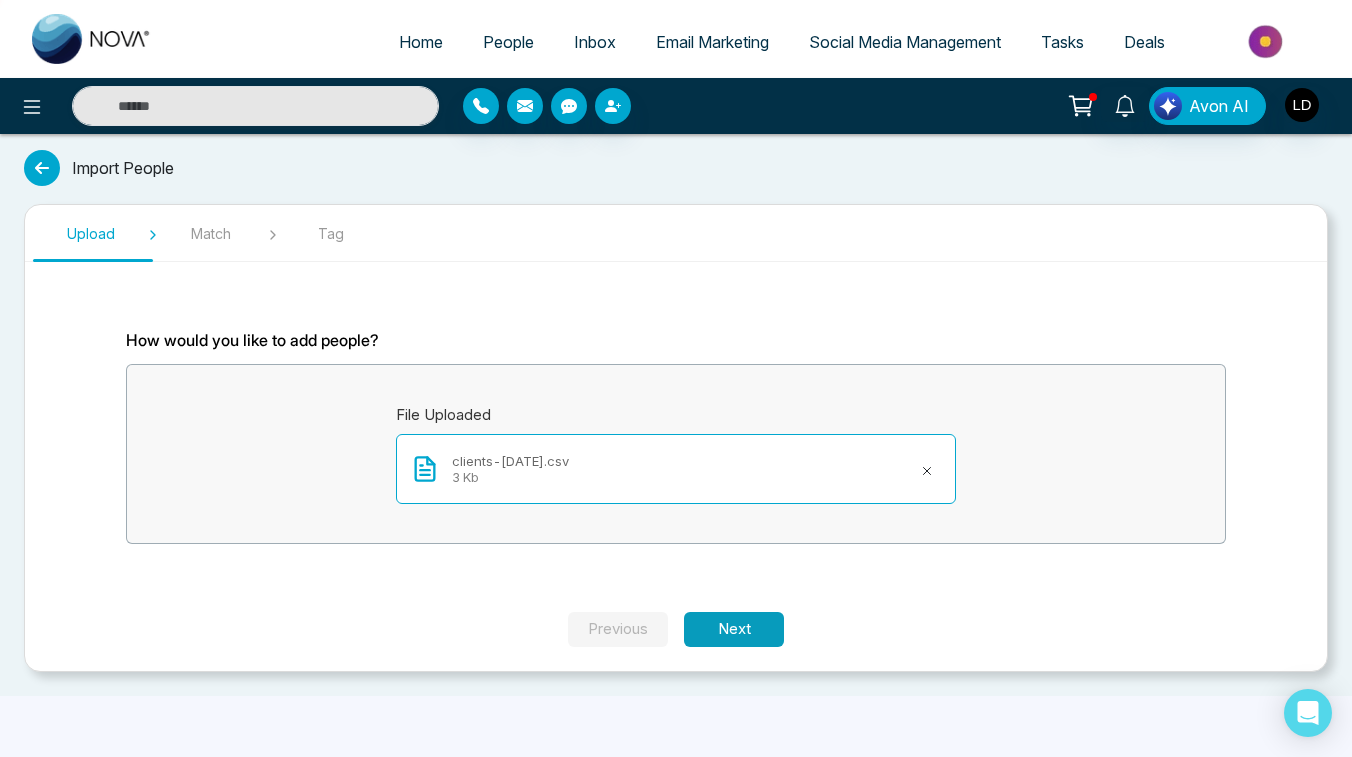 click on "Next" at bounding box center (734, 629) 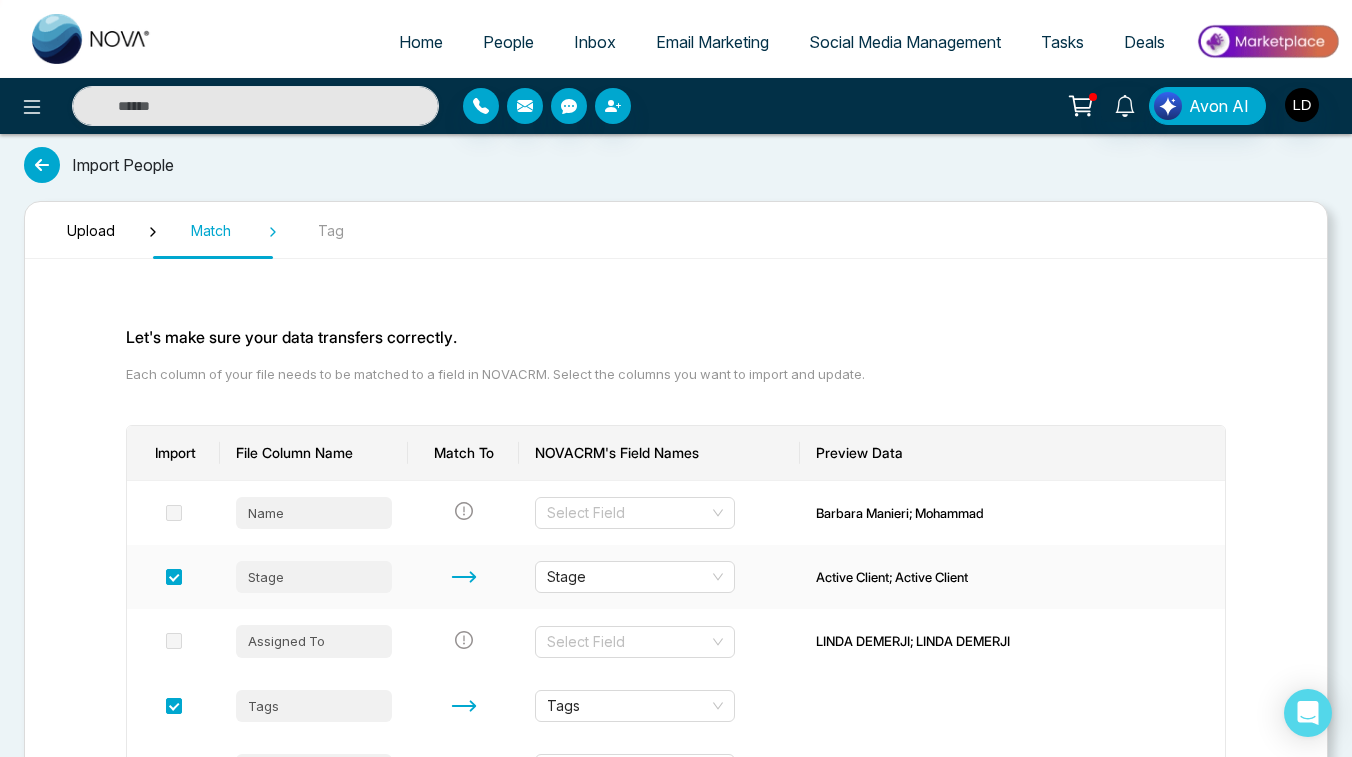 scroll, scrollTop: 2, scrollLeft: 0, axis: vertical 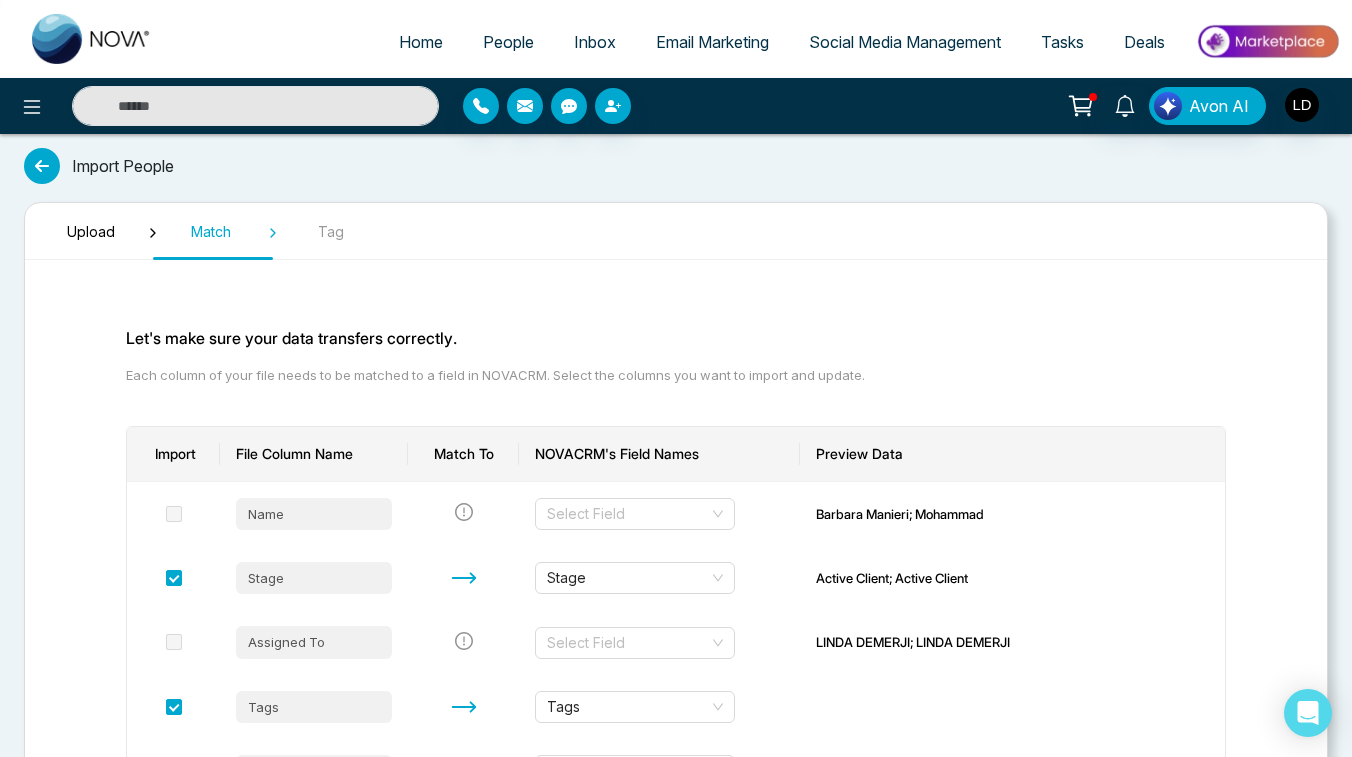 click on "File Column Name" at bounding box center (314, 454) 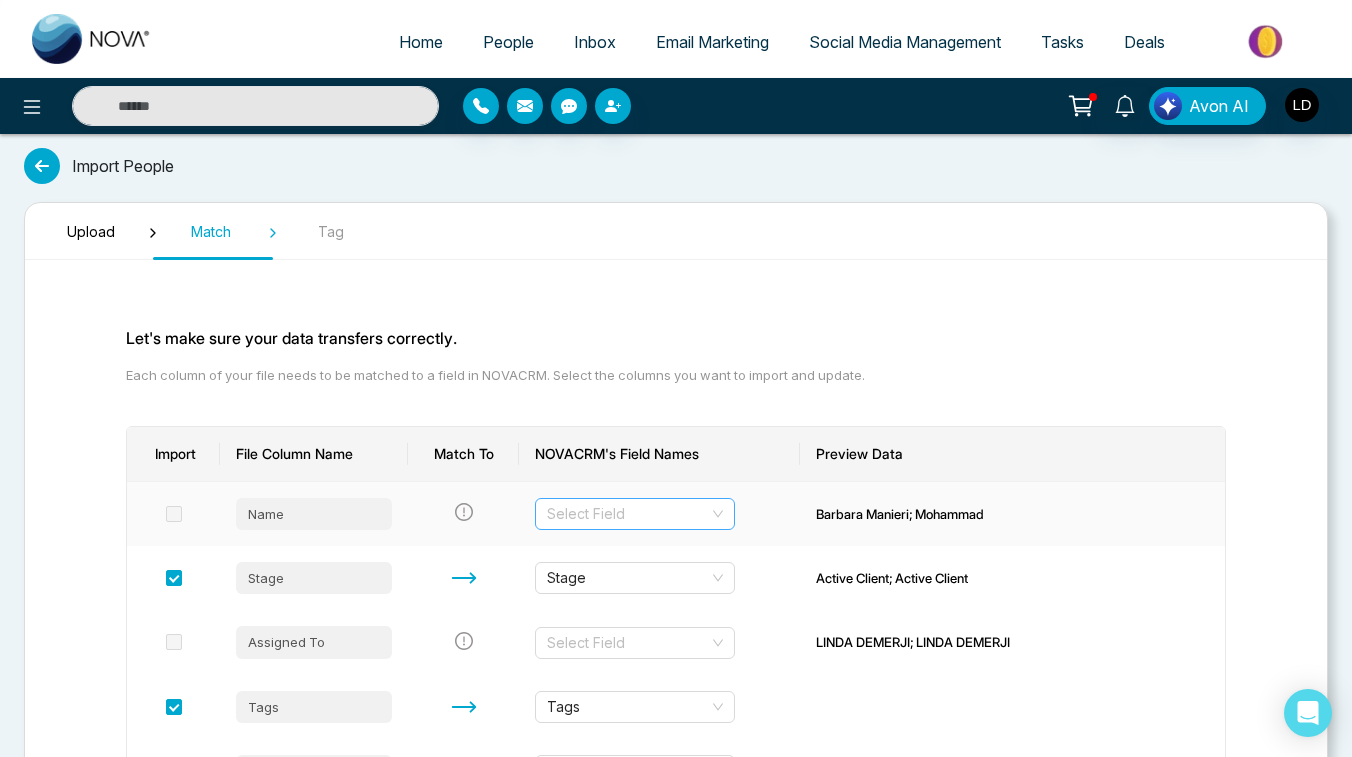 click at bounding box center [628, 514] 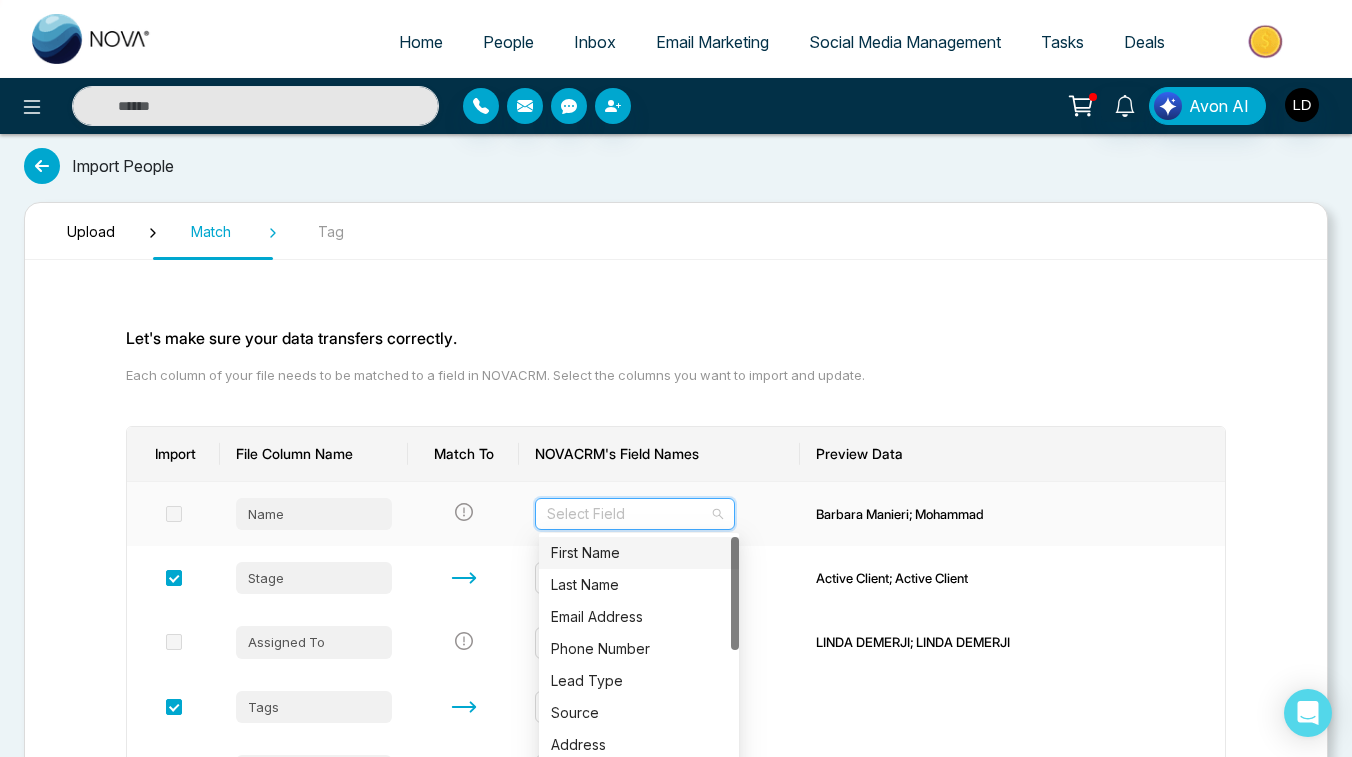click on "First Name" at bounding box center [639, 553] 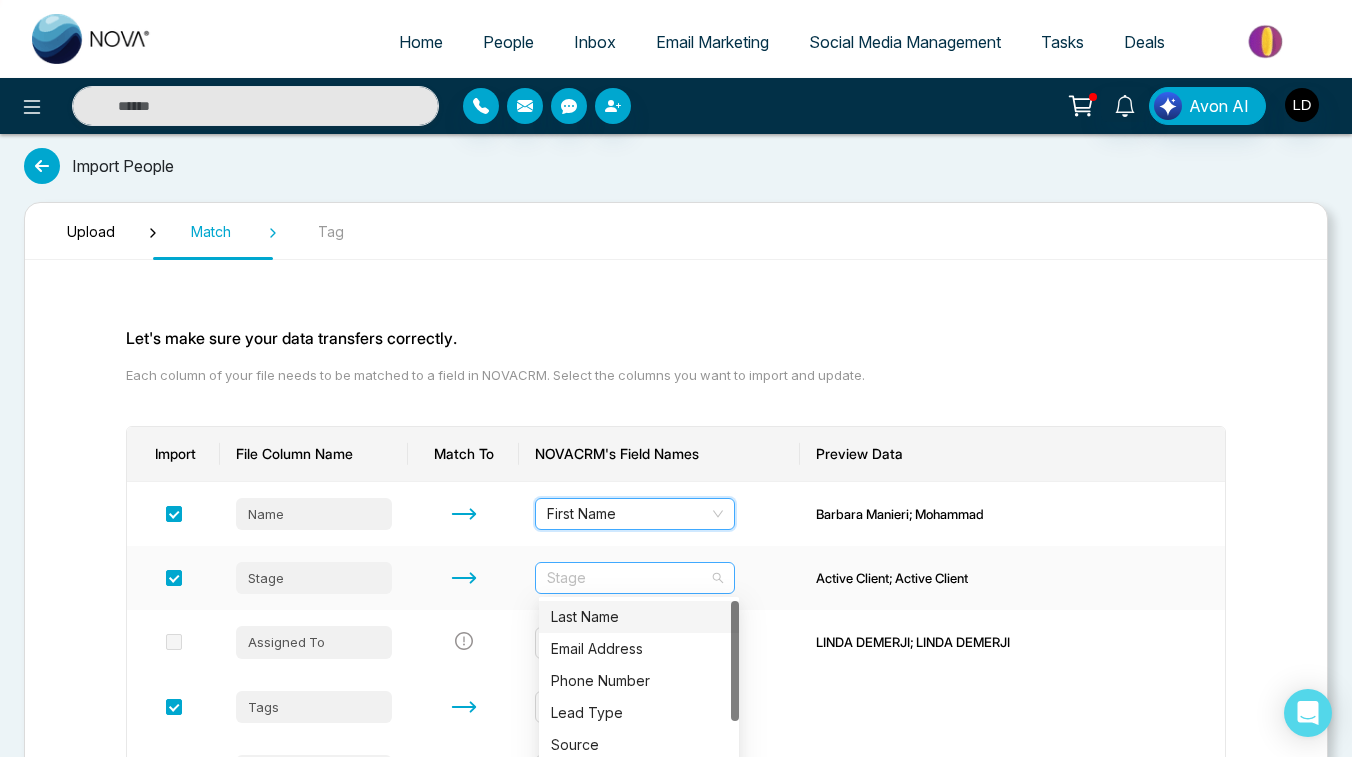 click on "Stage" at bounding box center (635, 578) 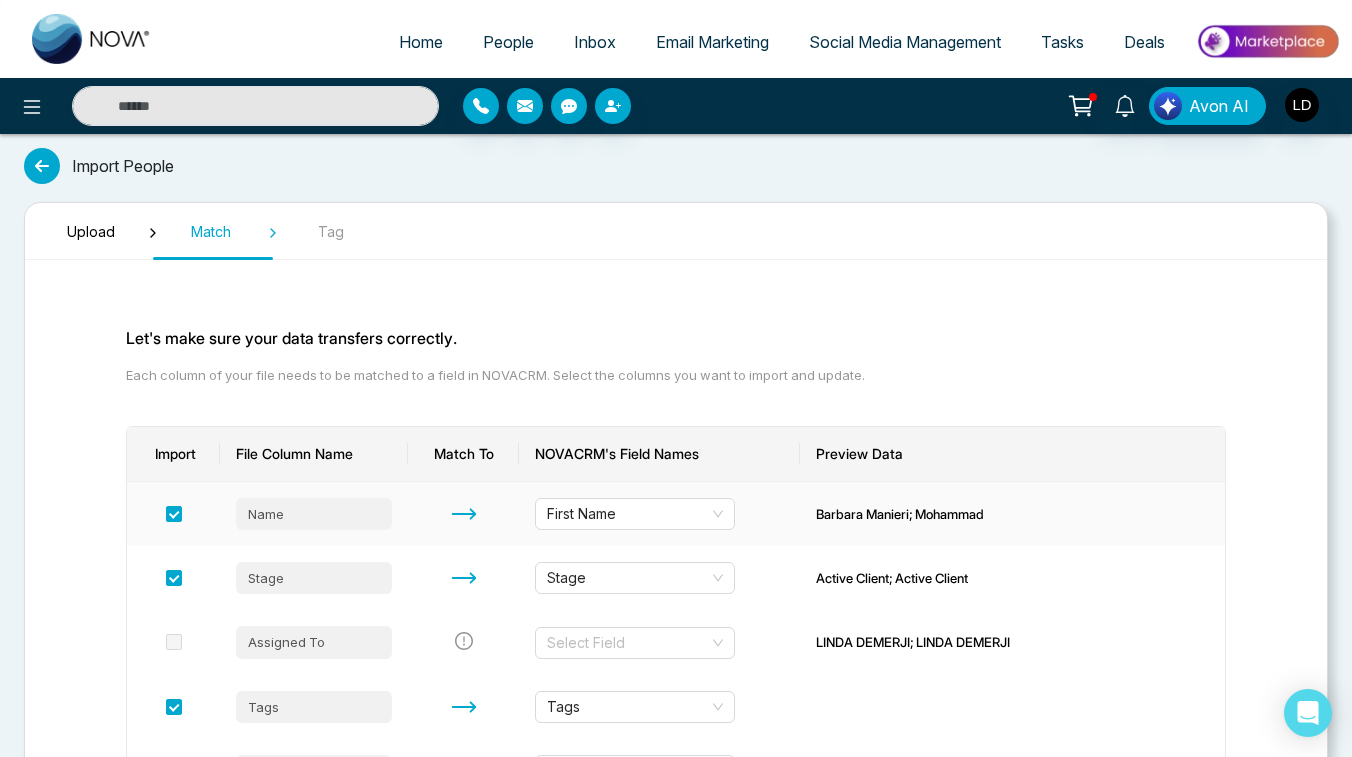 click on "First Name" at bounding box center (659, 514) 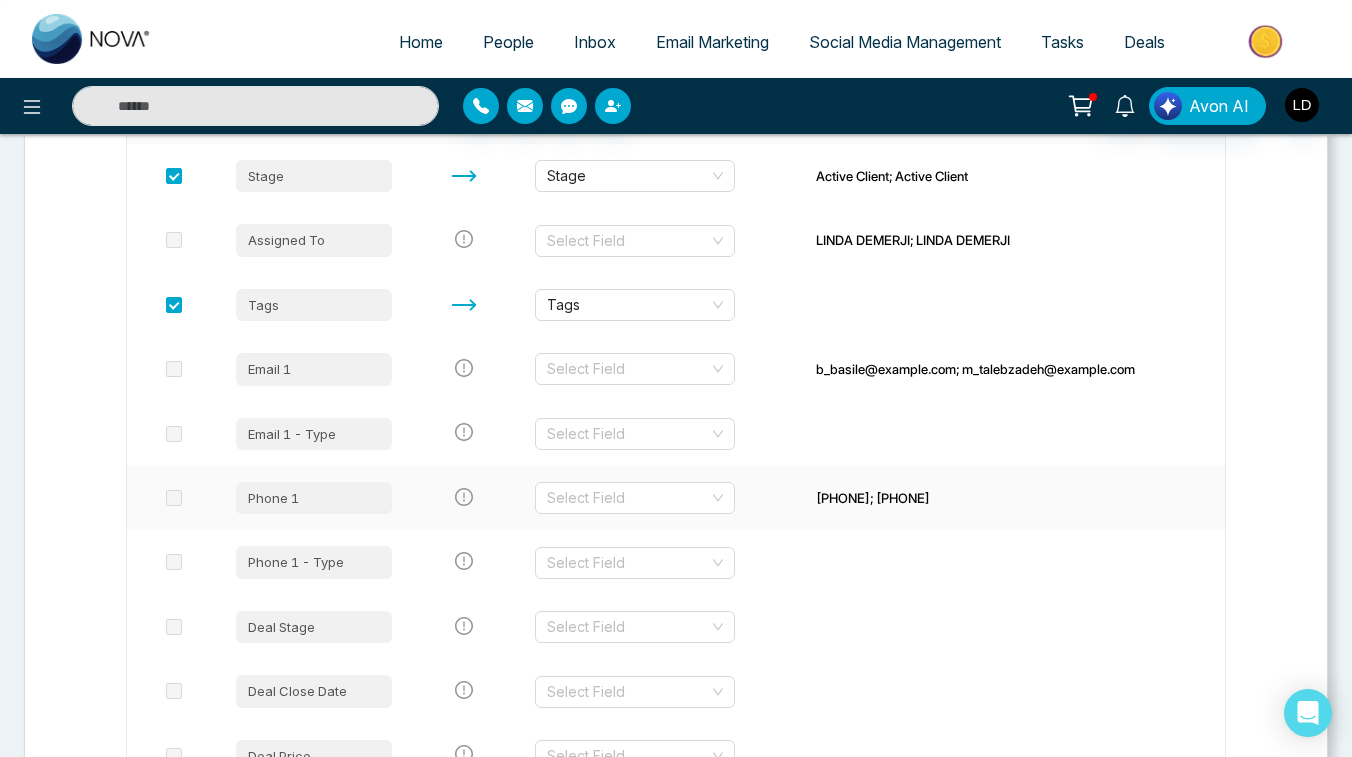 scroll, scrollTop: 421, scrollLeft: 0, axis: vertical 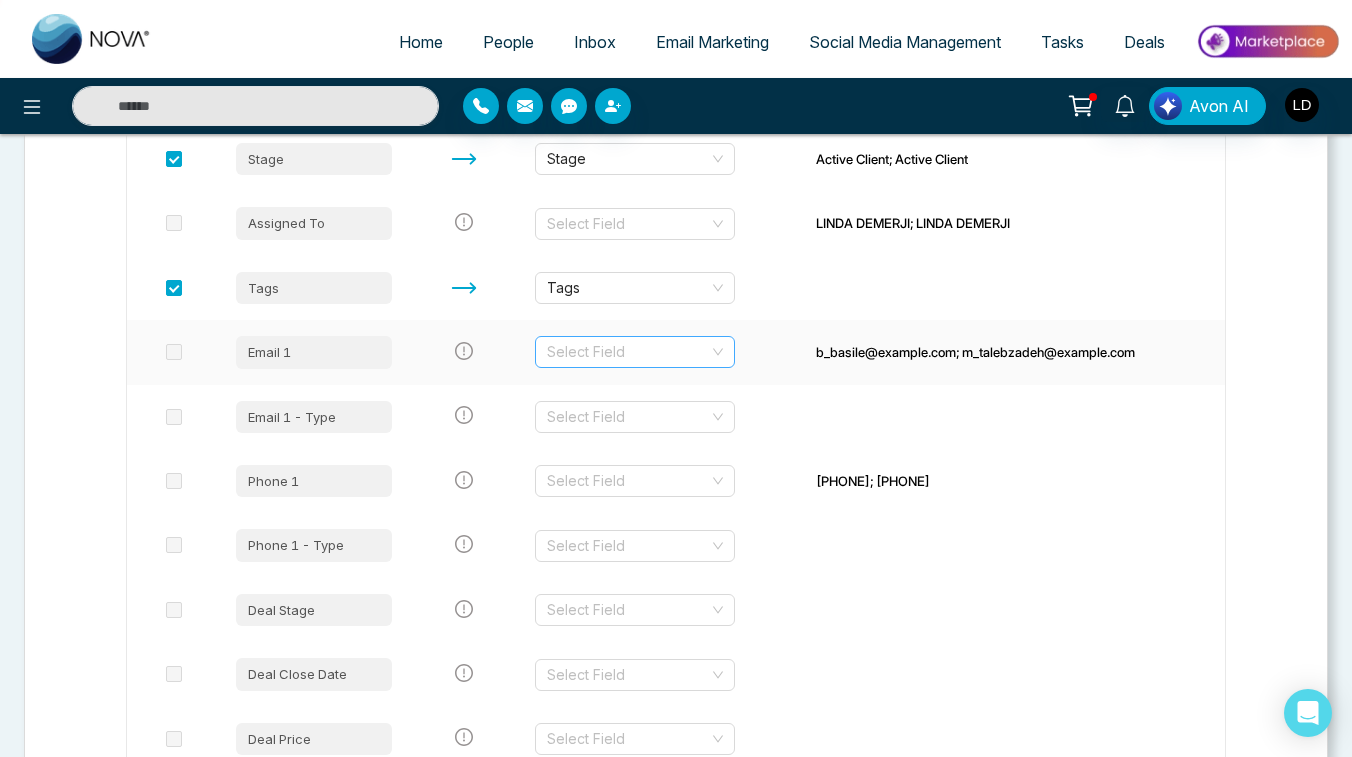 click at bounding box center [628, 352] 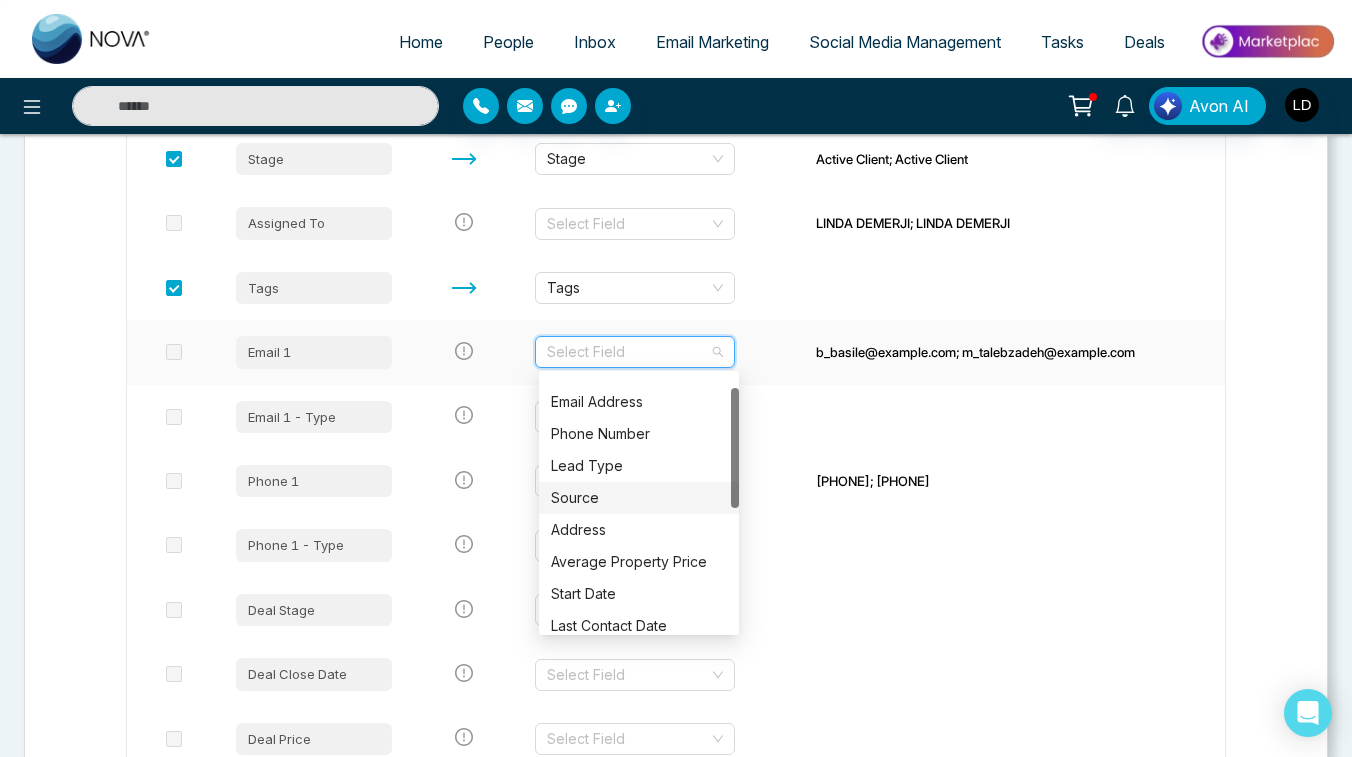 scroll, scrollTop: 0, scrollLeft: 0, axis: both 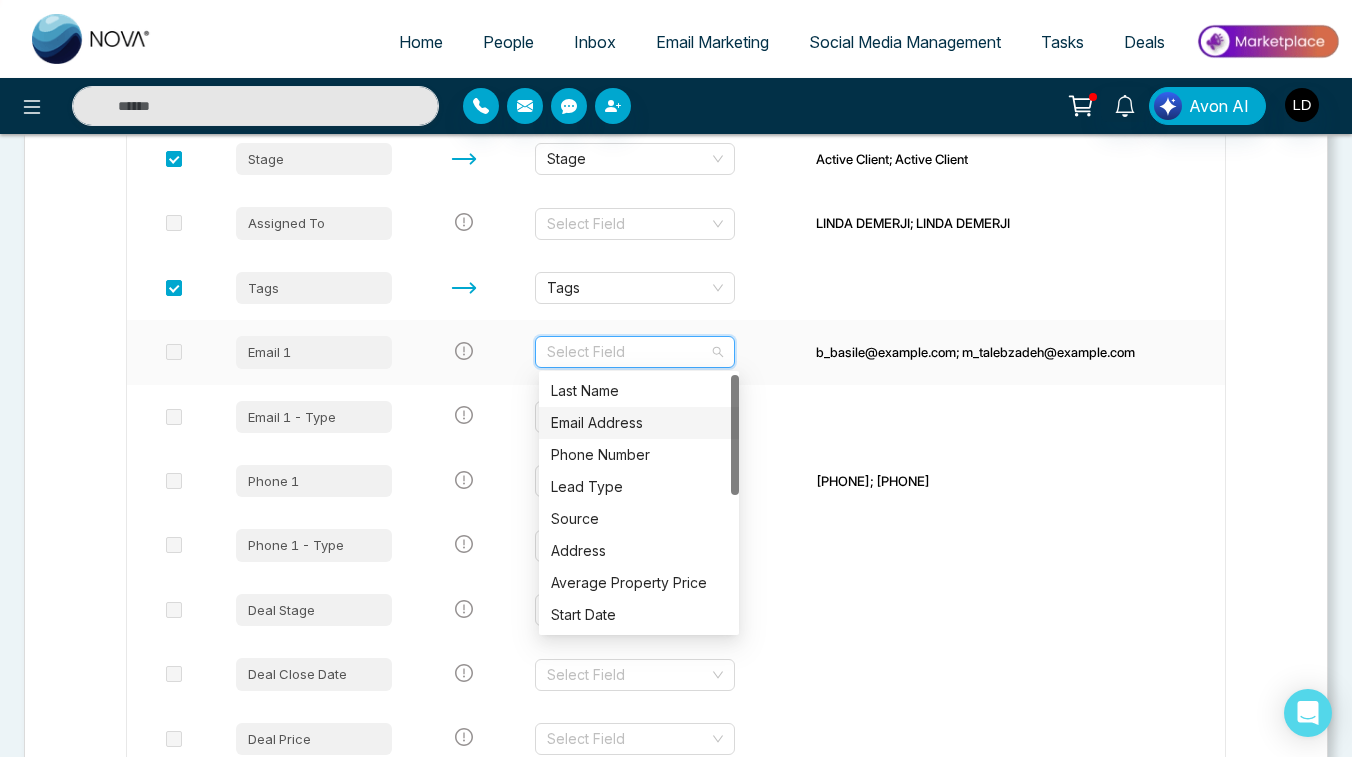 click on "Email Address" at bounding box center (639, 423) 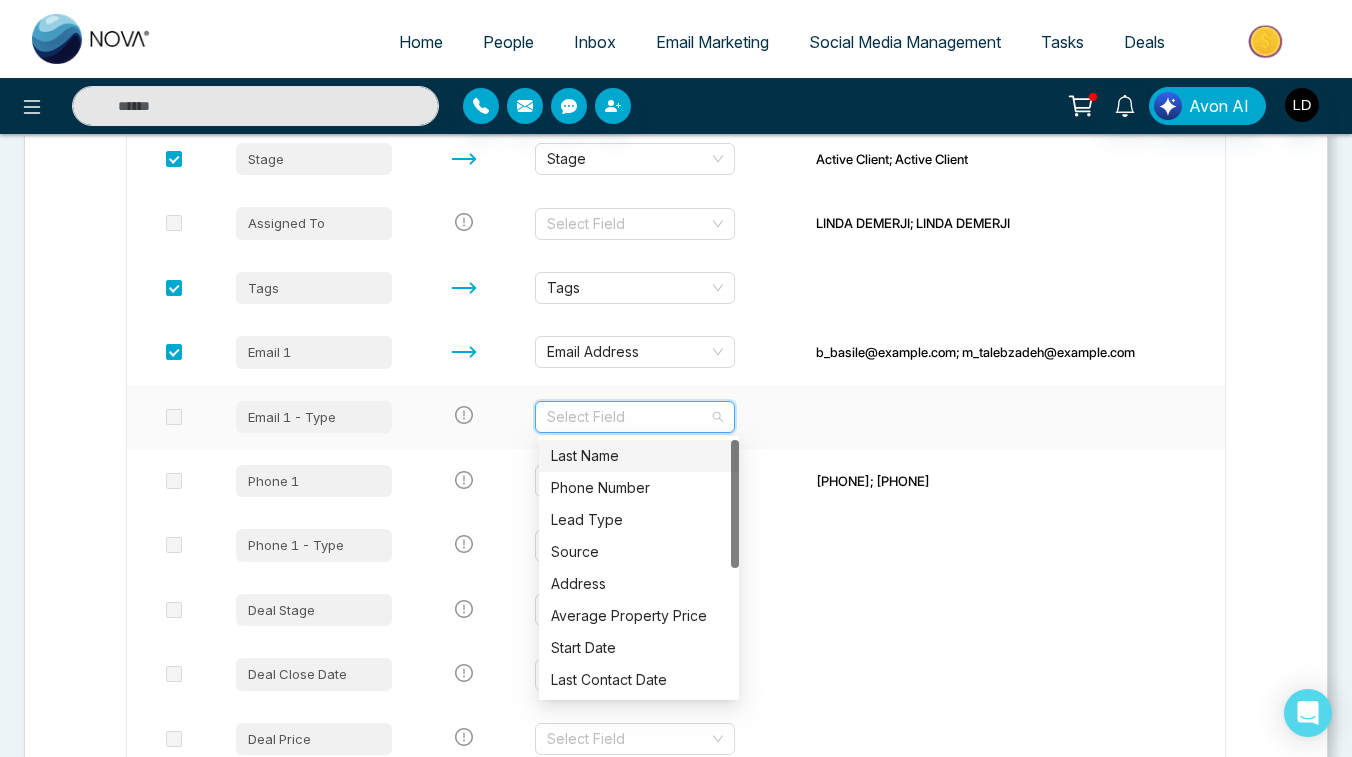 click at bounding box center [628, 417] 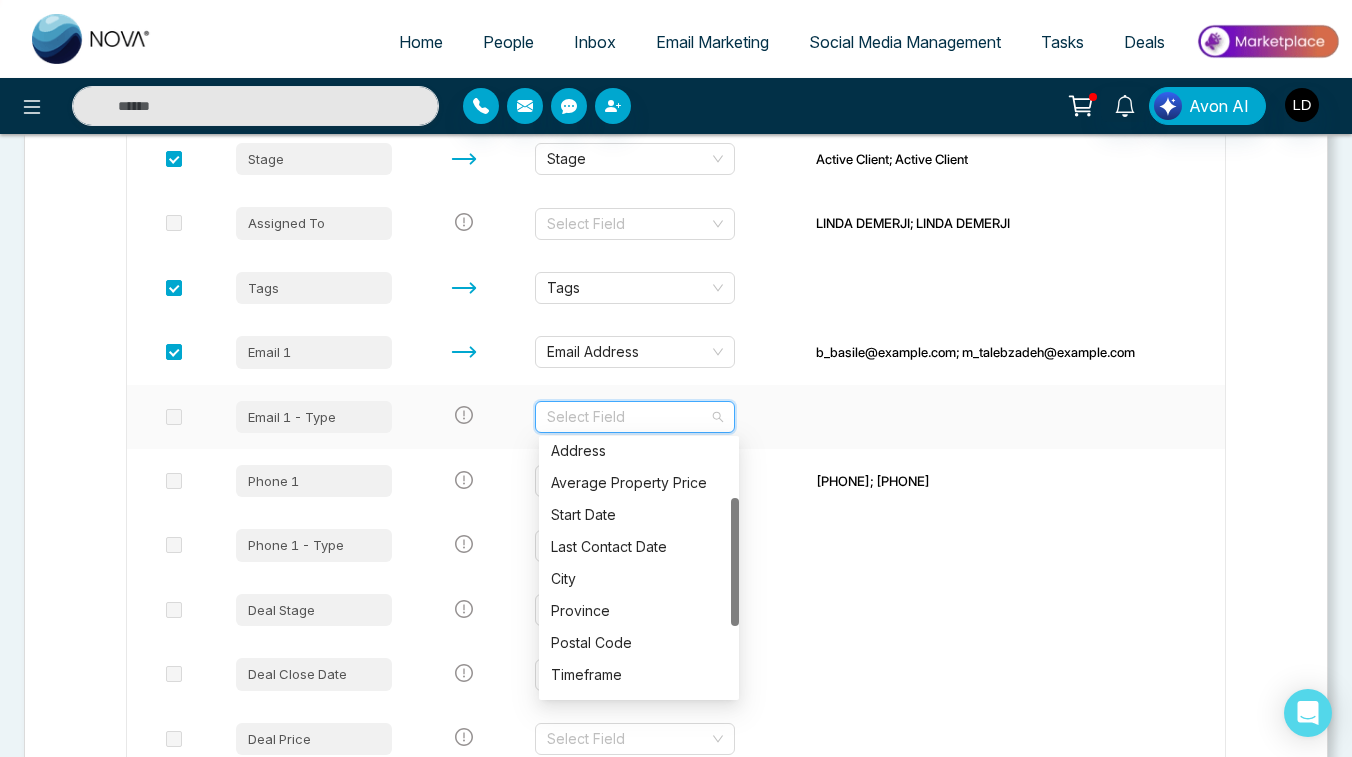 scroll, scrollTop: 256, scrollLeft: 0, axis: vertical 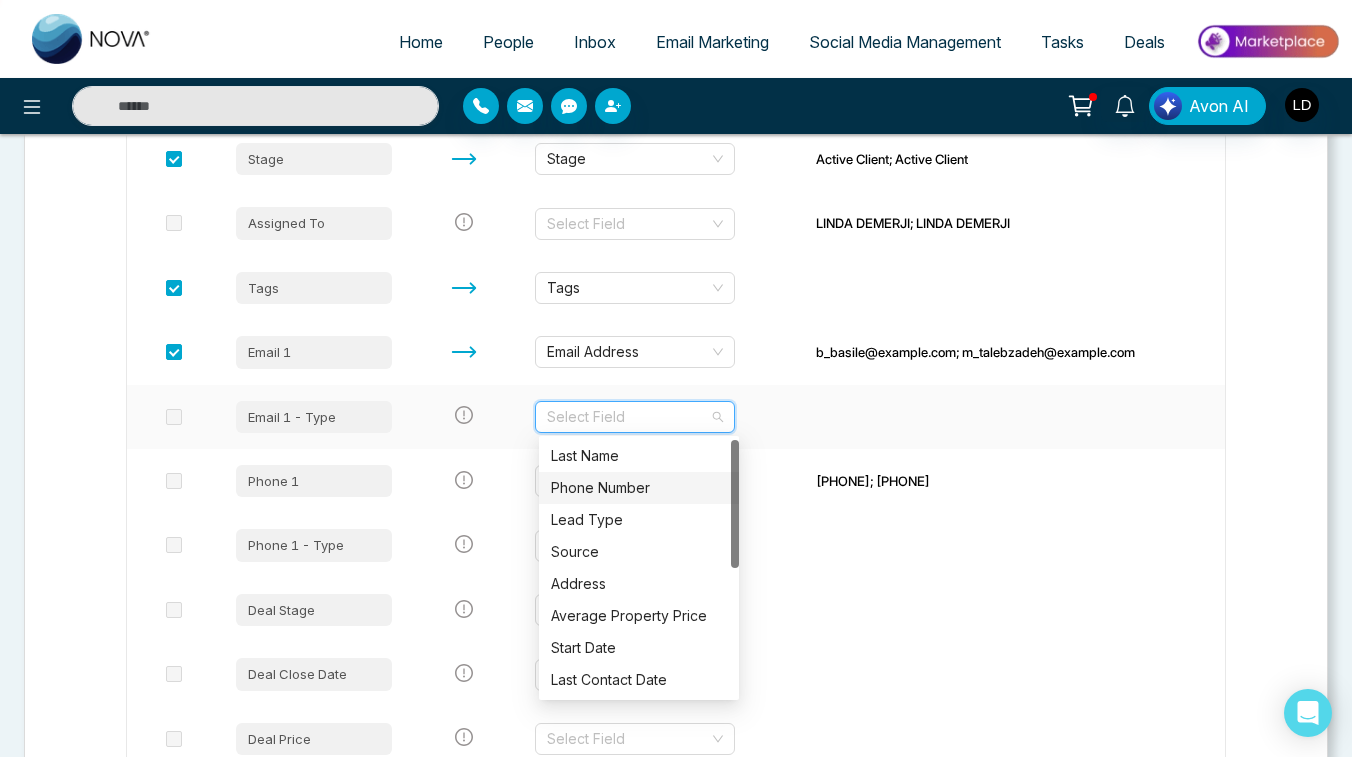 click on "Phone Number" at bounding box center [639, 488] 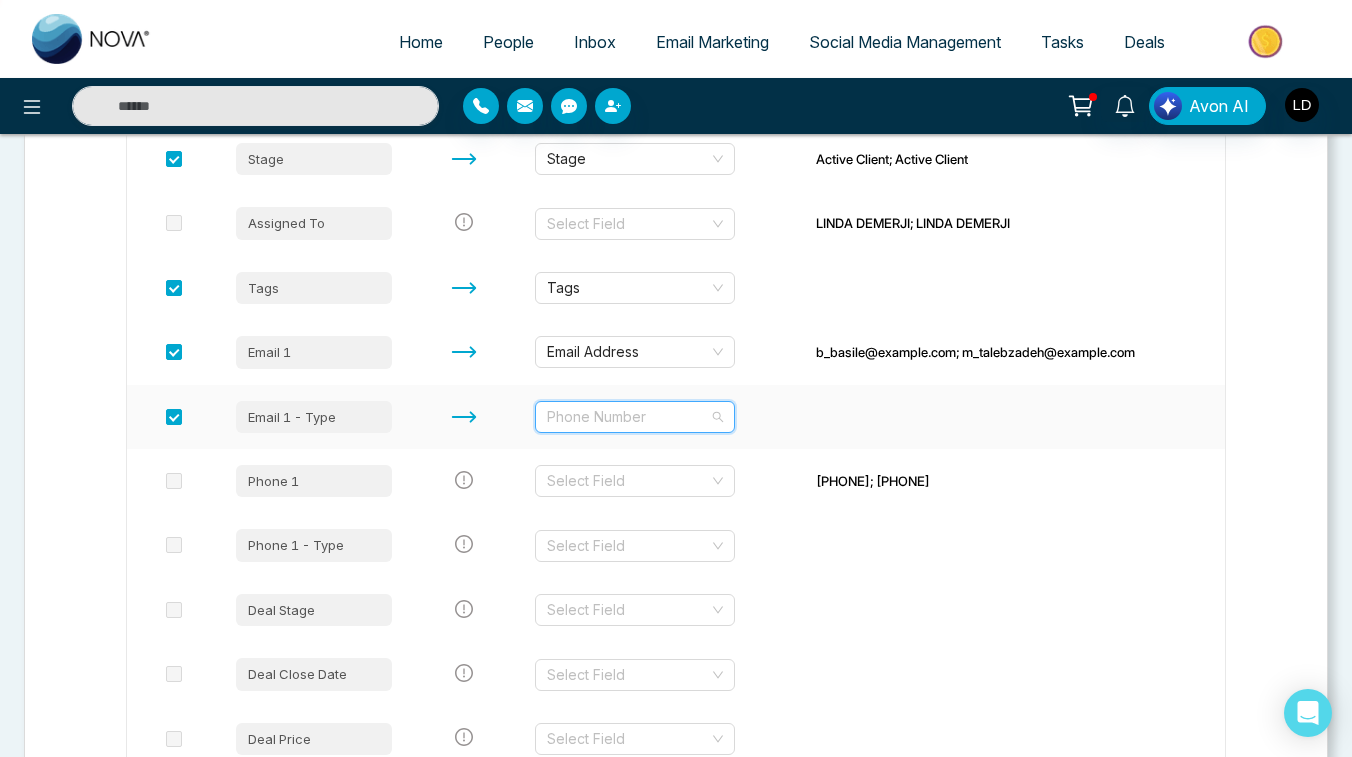 click on "Phone Number" at bounding box center (635, 417) 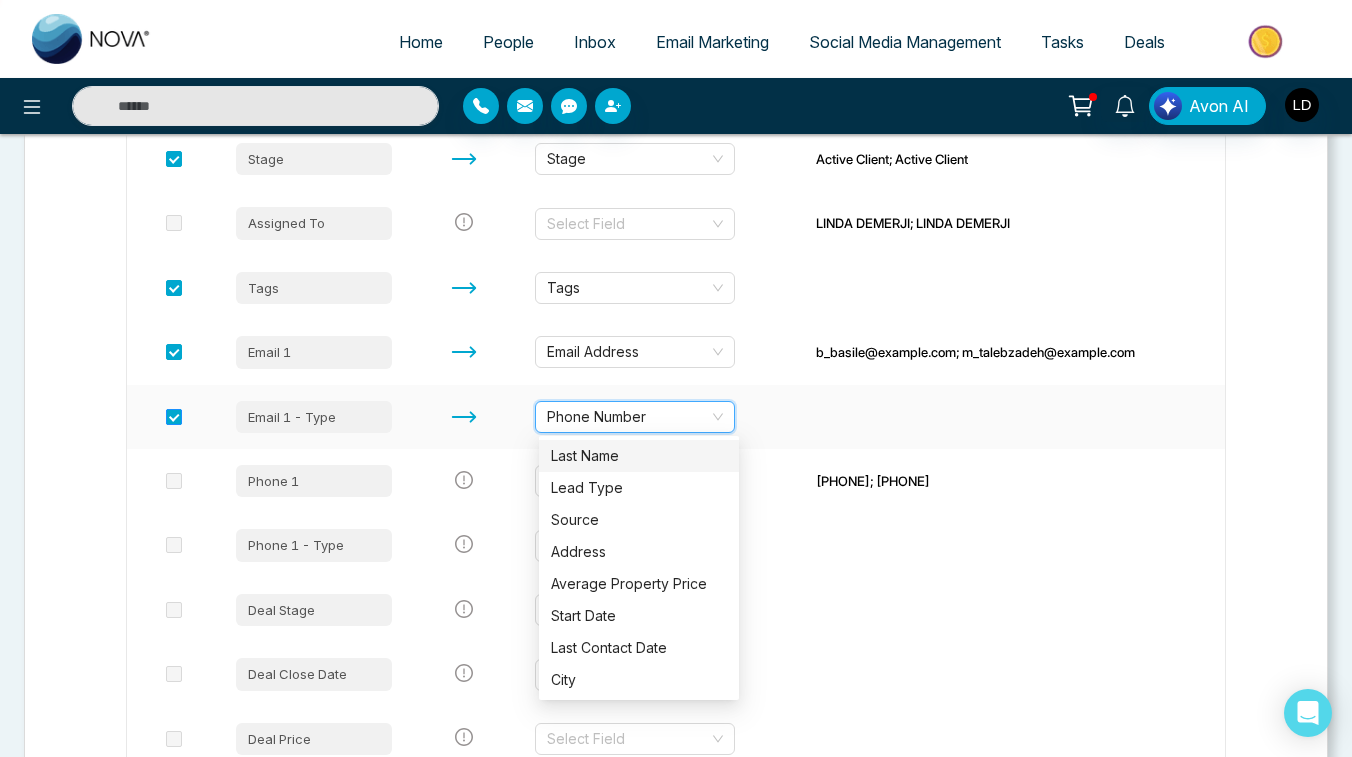 click at bounding box center [174, 417] 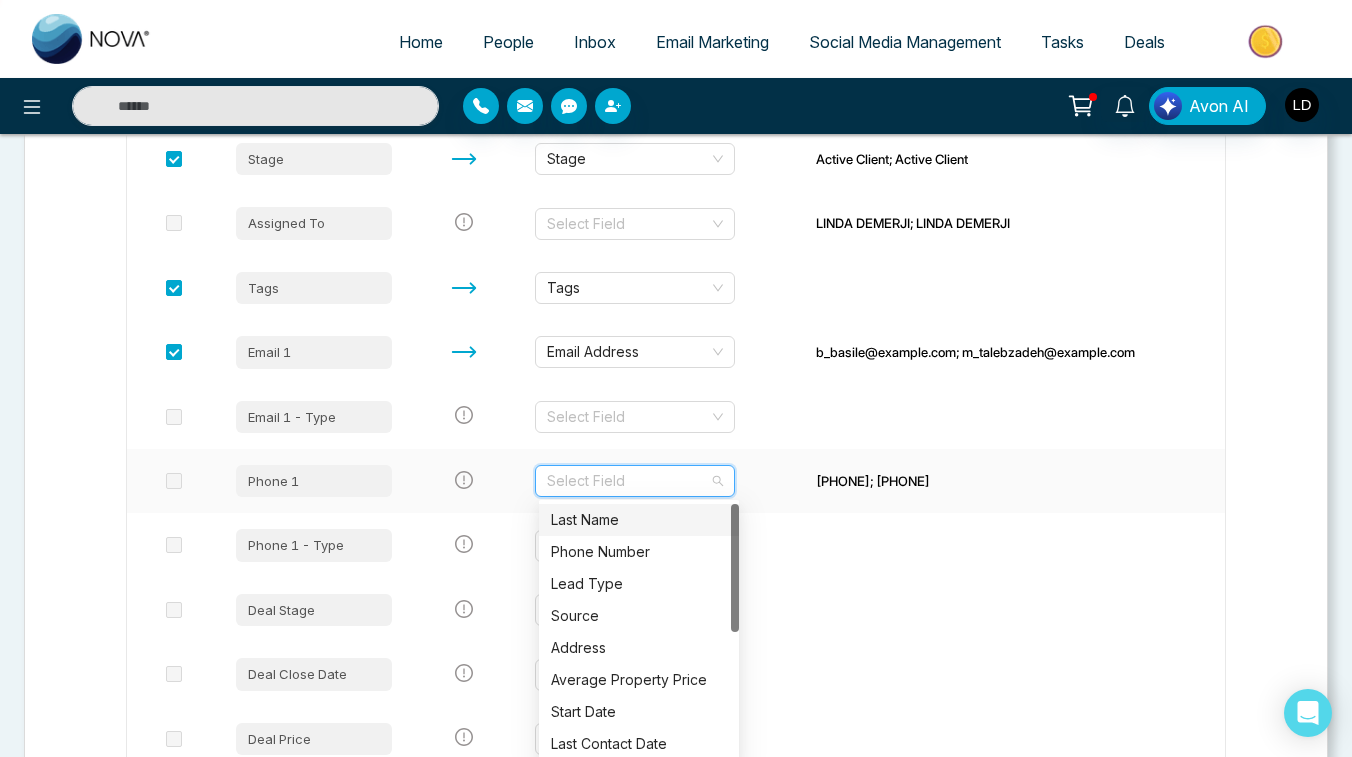 click at bounding box center [628, 481] 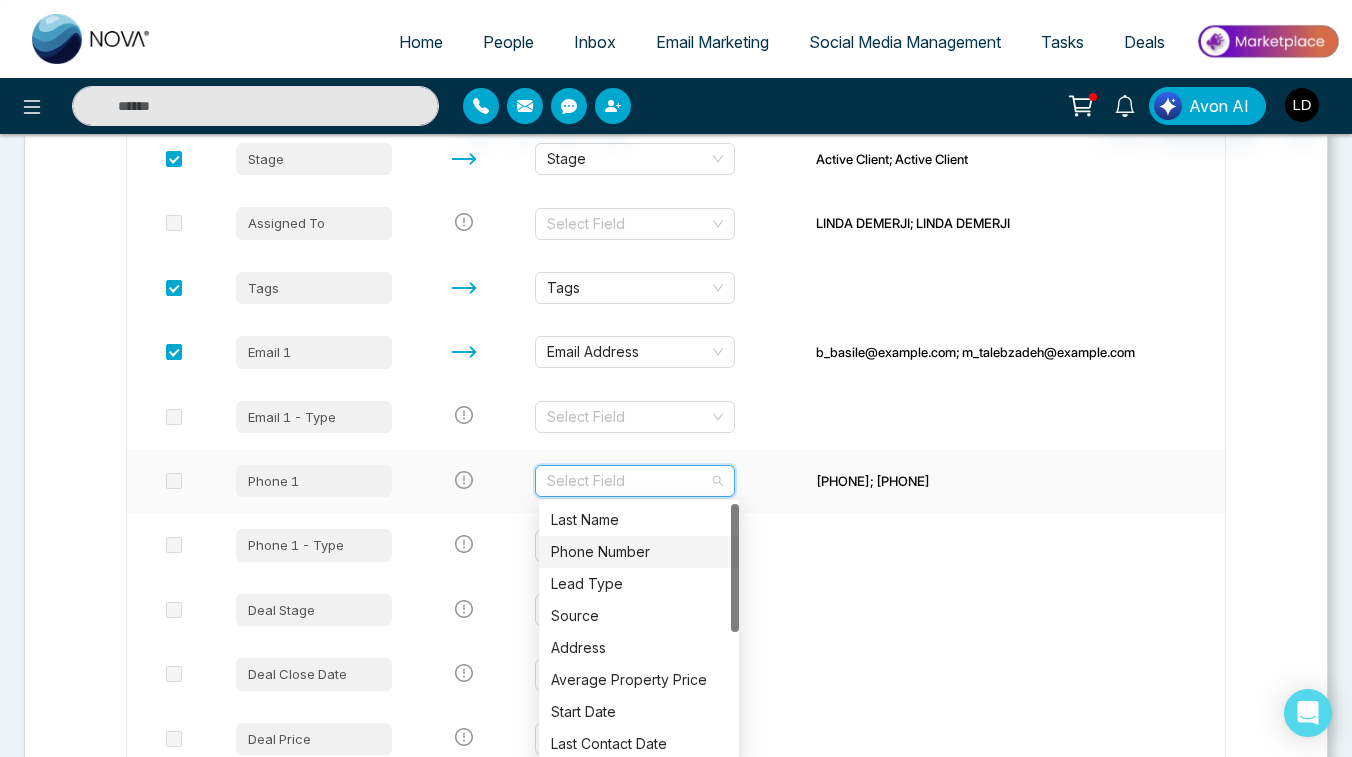 click on "Phone Number" at bounding box center (639, 552) 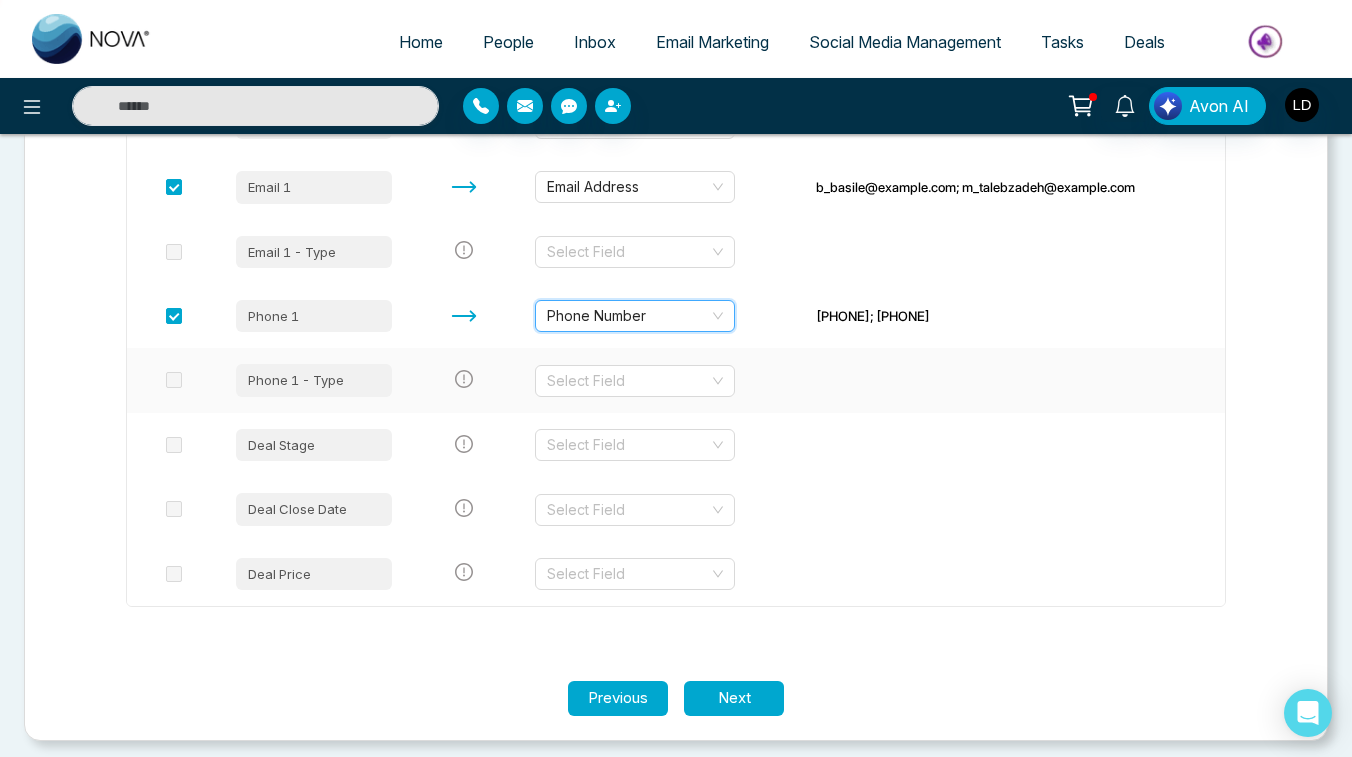 scroll, scrollTop: 592, scrollLeft: 0, axis: vertical 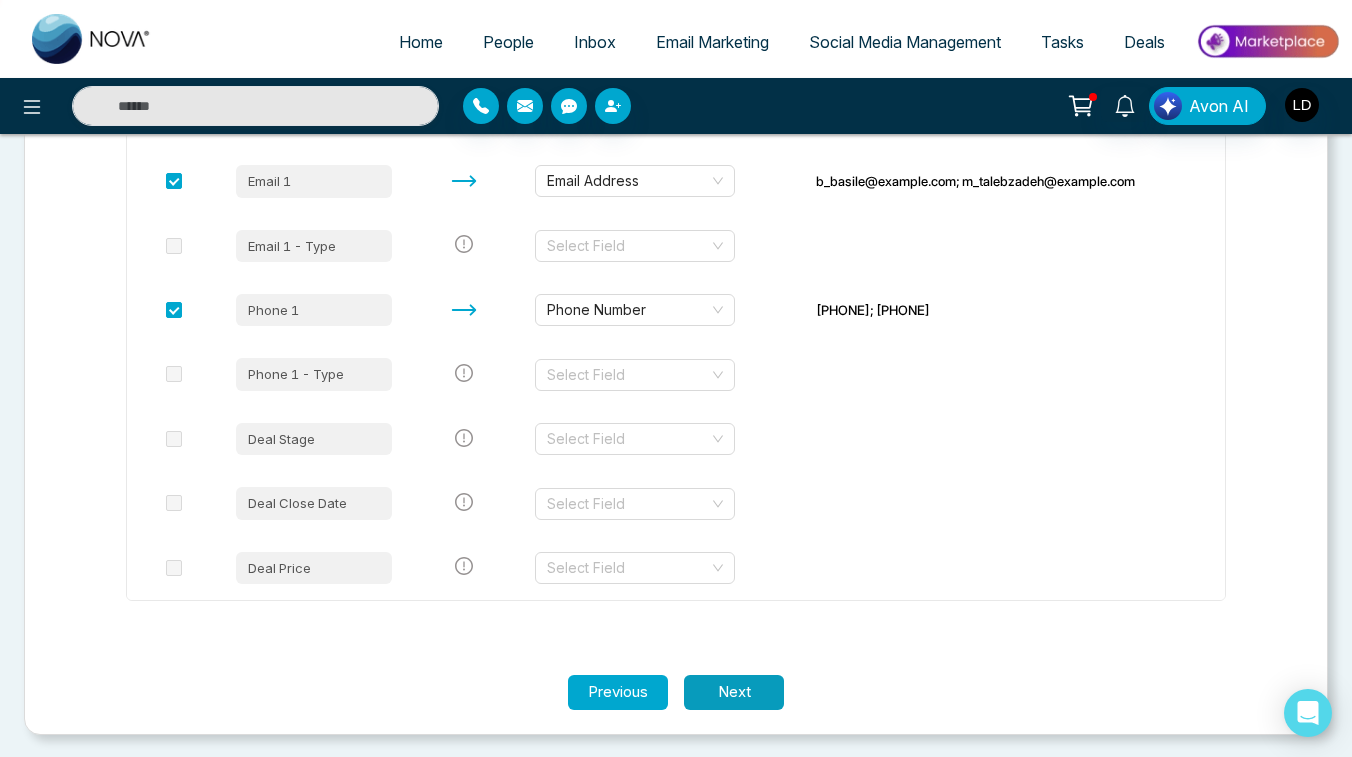 click on "Next" at bounding box center [734, 692] 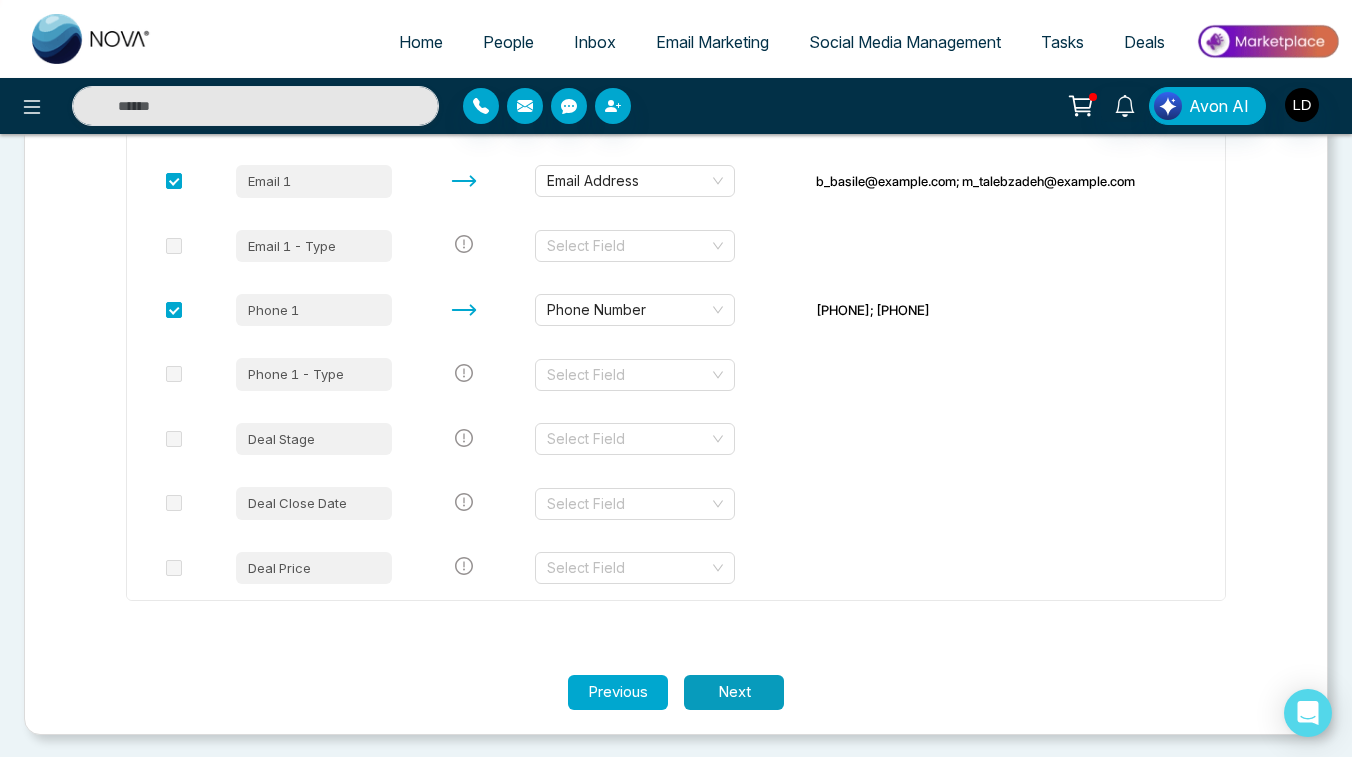 scroll, scrollTop: 0, scrollLeft: 0, axis: both 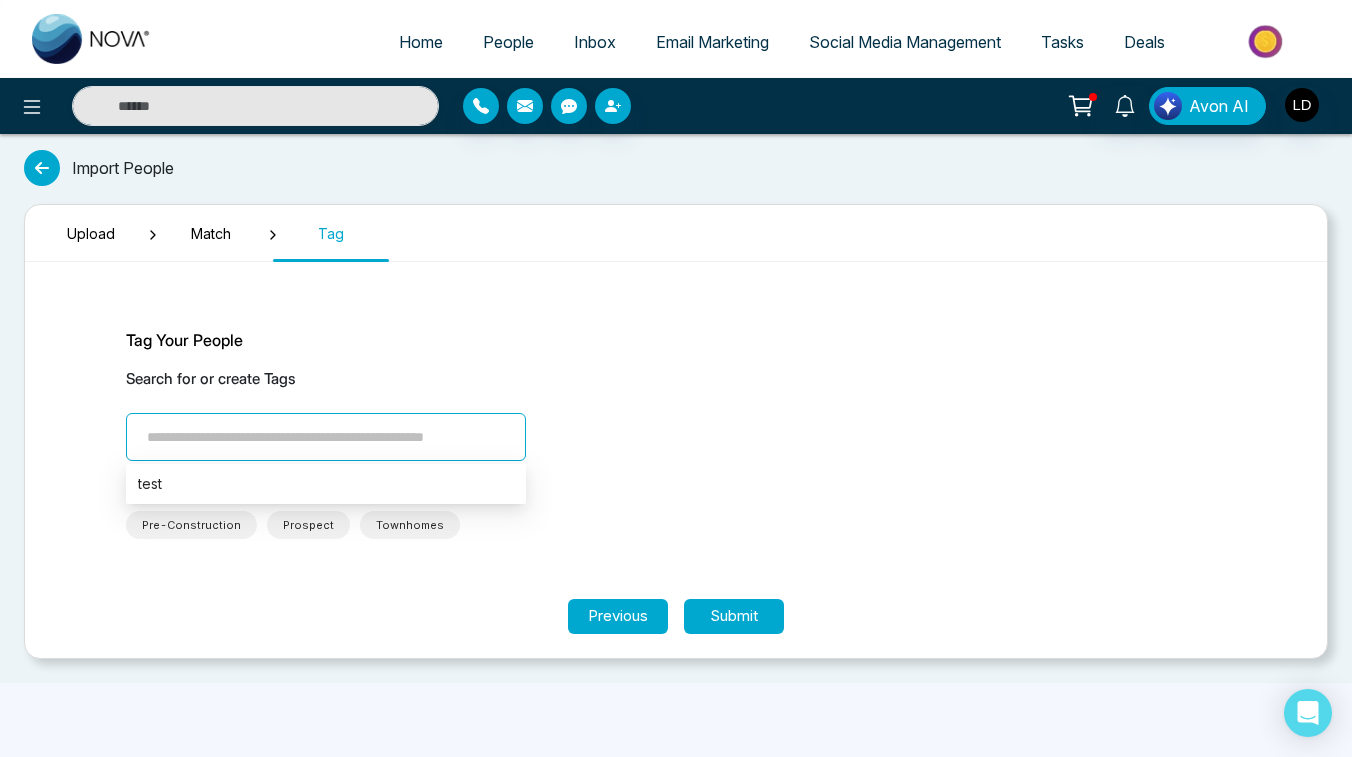 click at bounding box center [326, 437] 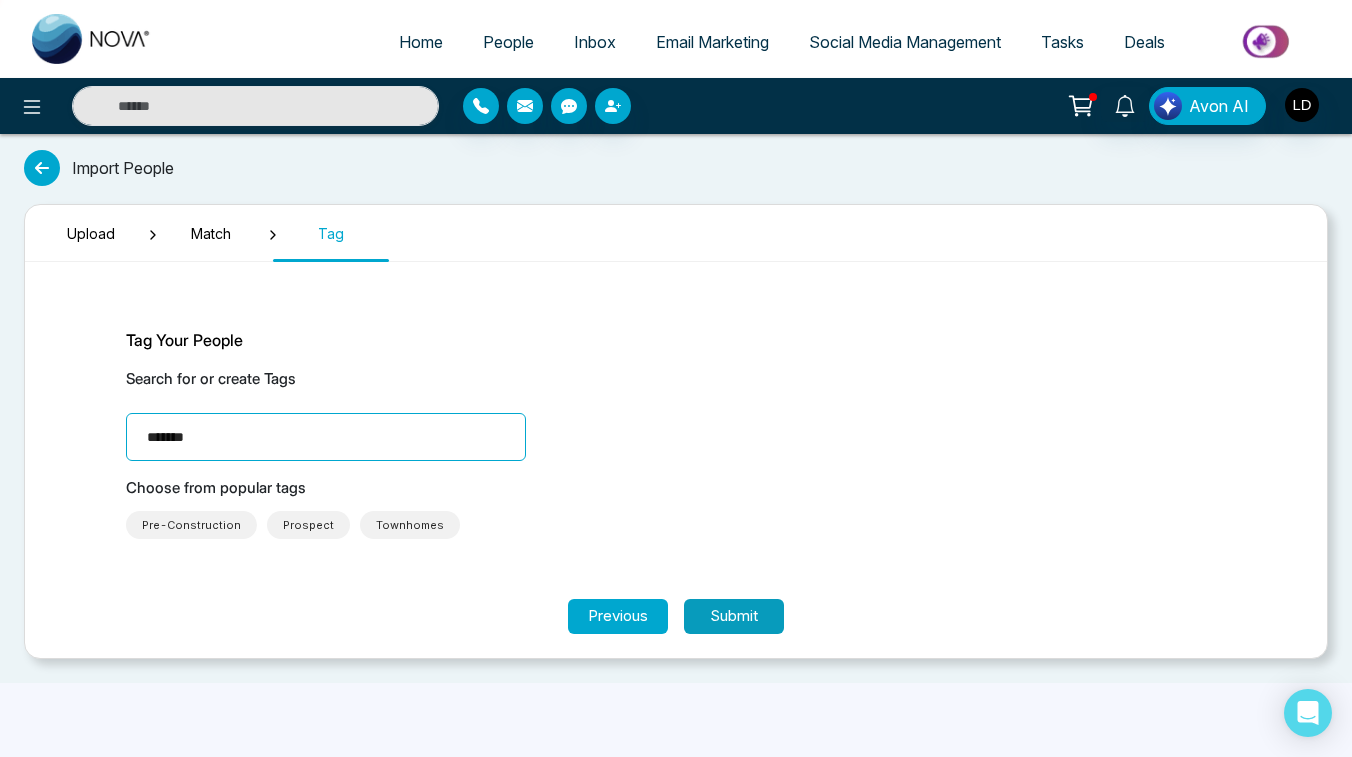 type on "*******" 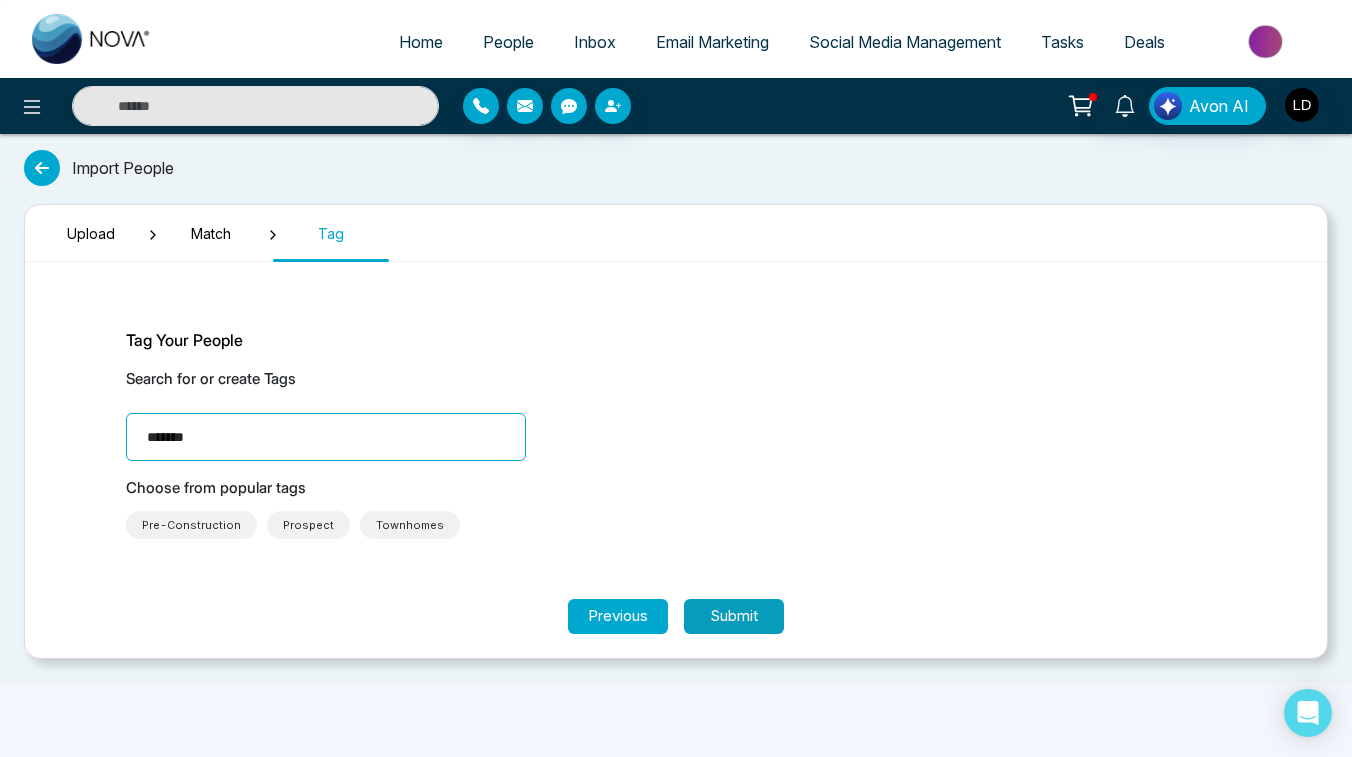 click on "Submit" at bounding box center [734, 616] 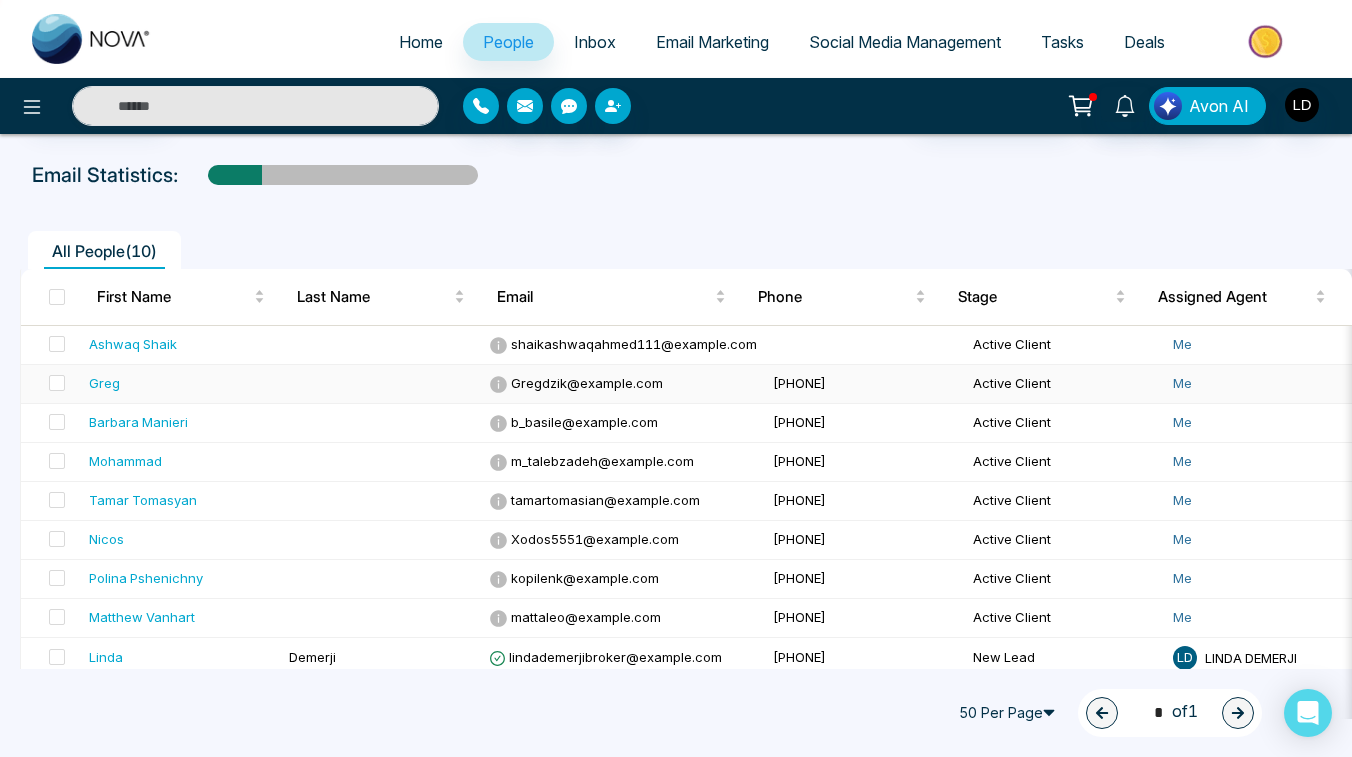 scroll, scrollTop: 0, scrollLeft: 0, axis: both 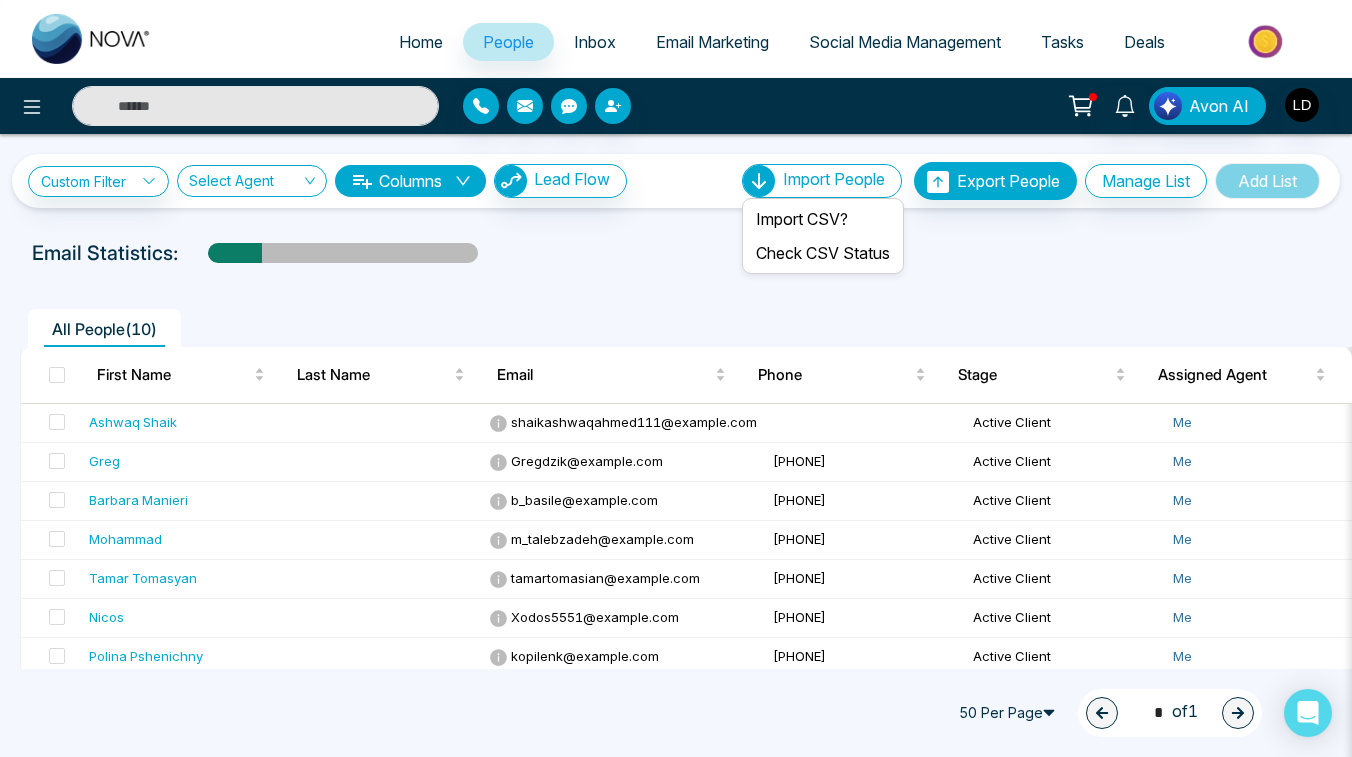 click on "Import People" at bounding box center (822, 181) 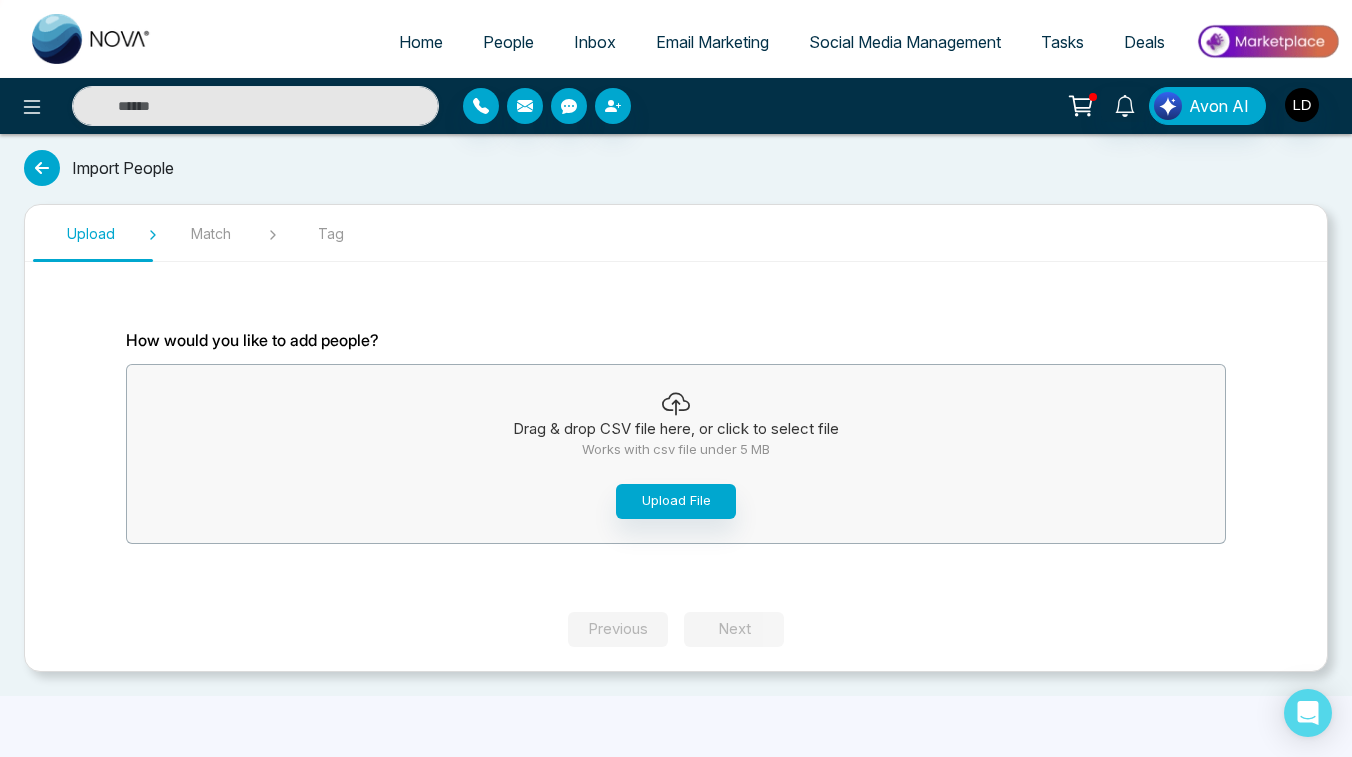 click at bounding box center (42, 168) 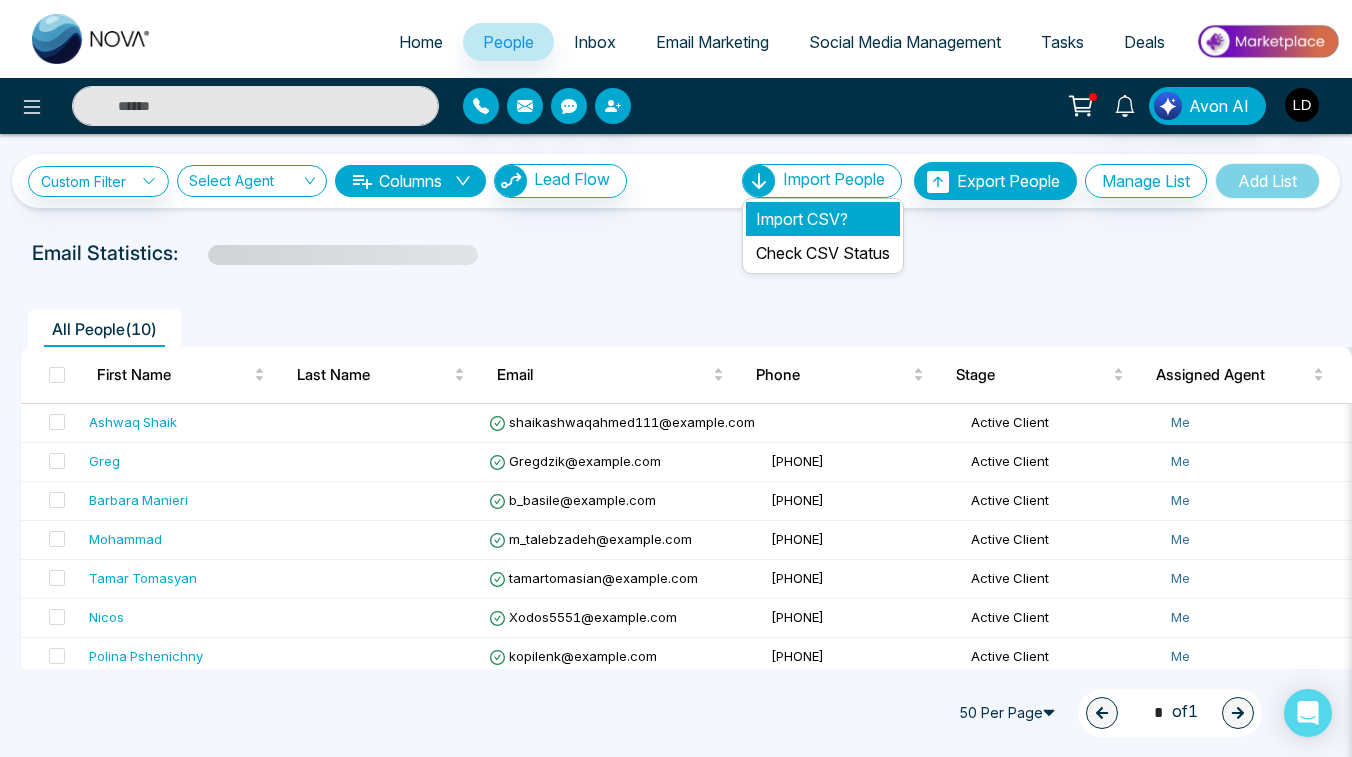 click on "Import CSV?" at bounding box center (823, 219) 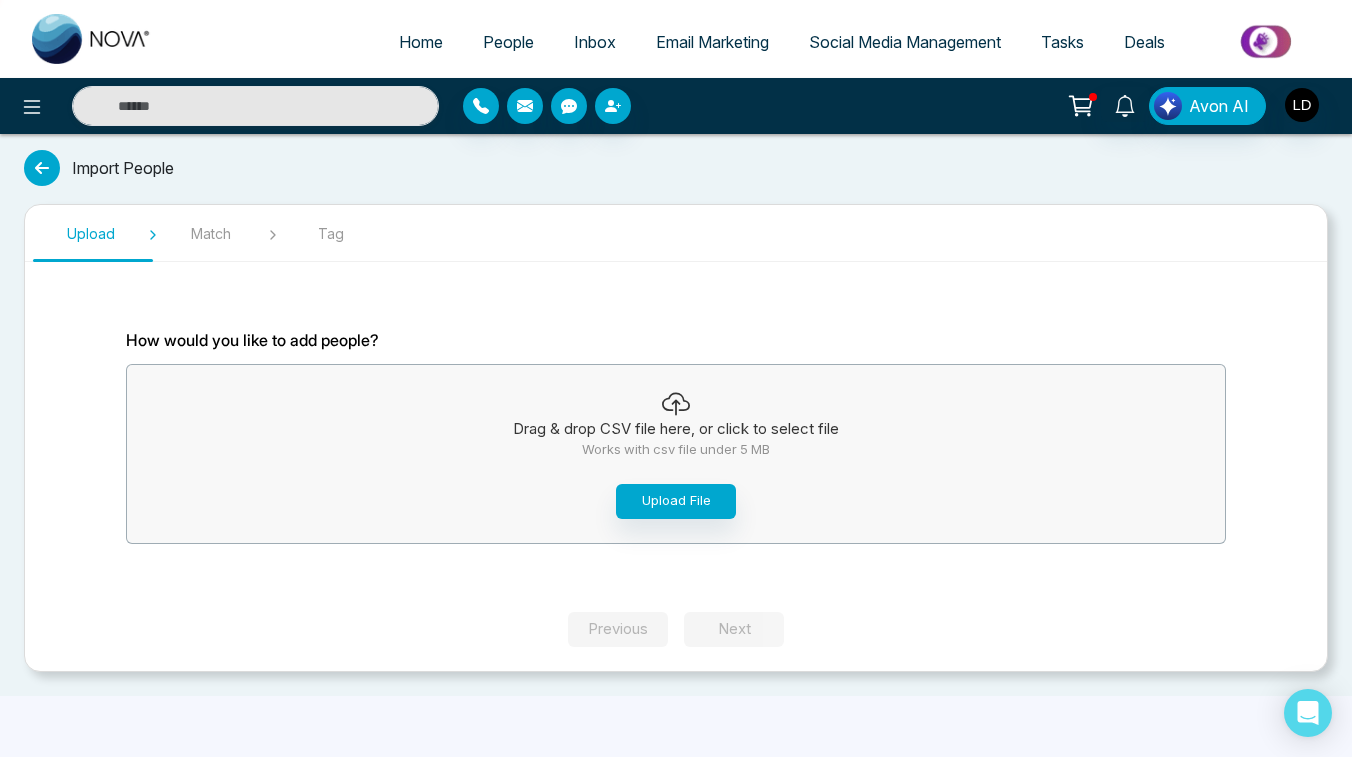 click at bounding box center (42, 168) 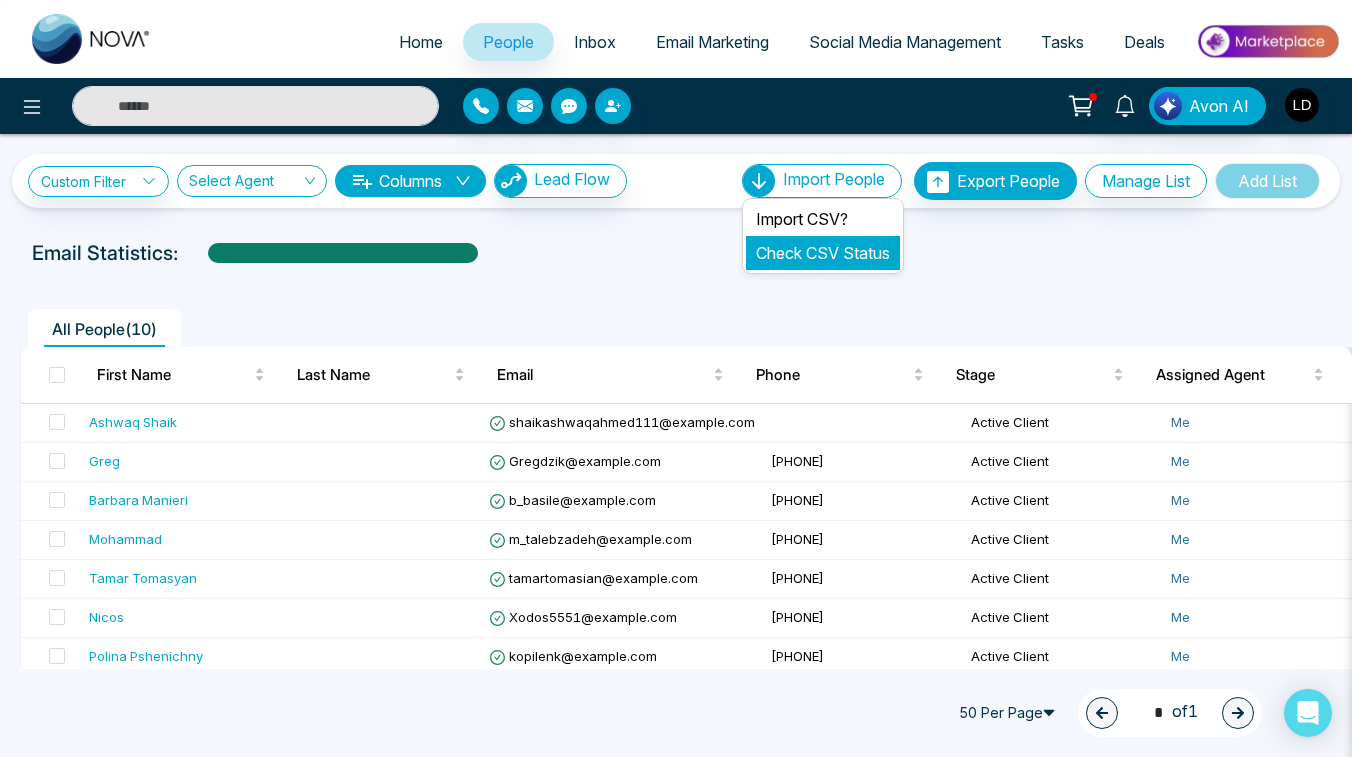 click on "Check CSV Status" at bounding box center [823, 253] 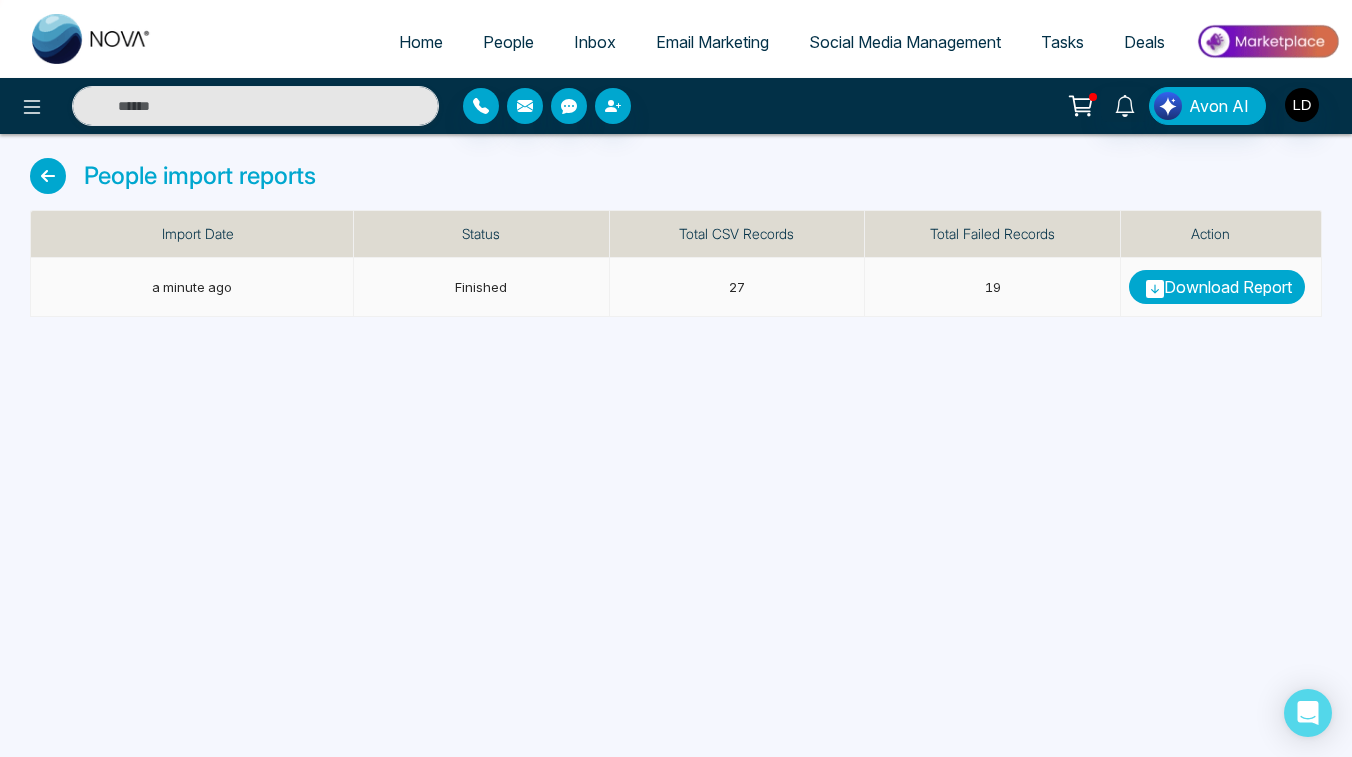 click on "Download Report" at bounding box center (1217, 287) 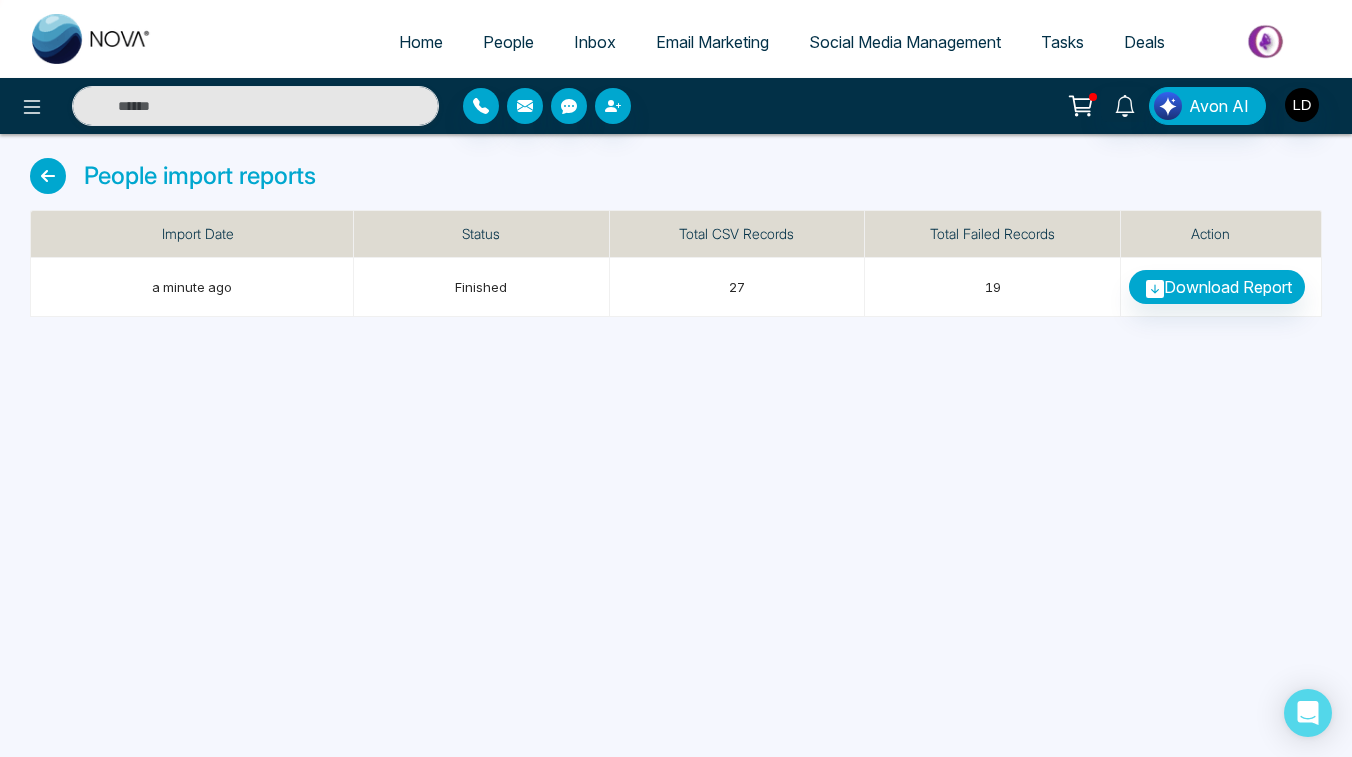 click at bounding box center [48, 176] 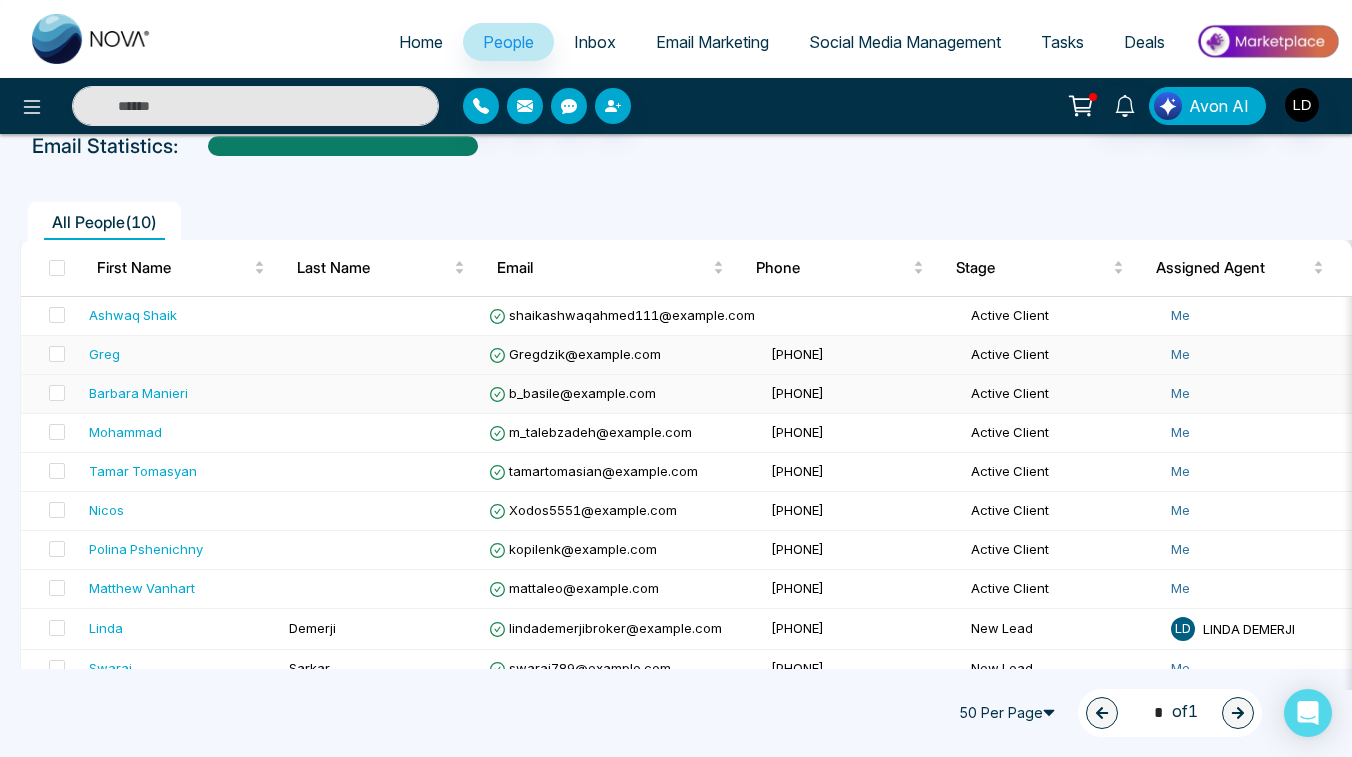 scroll, scrollTop: 127, scrollLeft: 0, axis: vertical 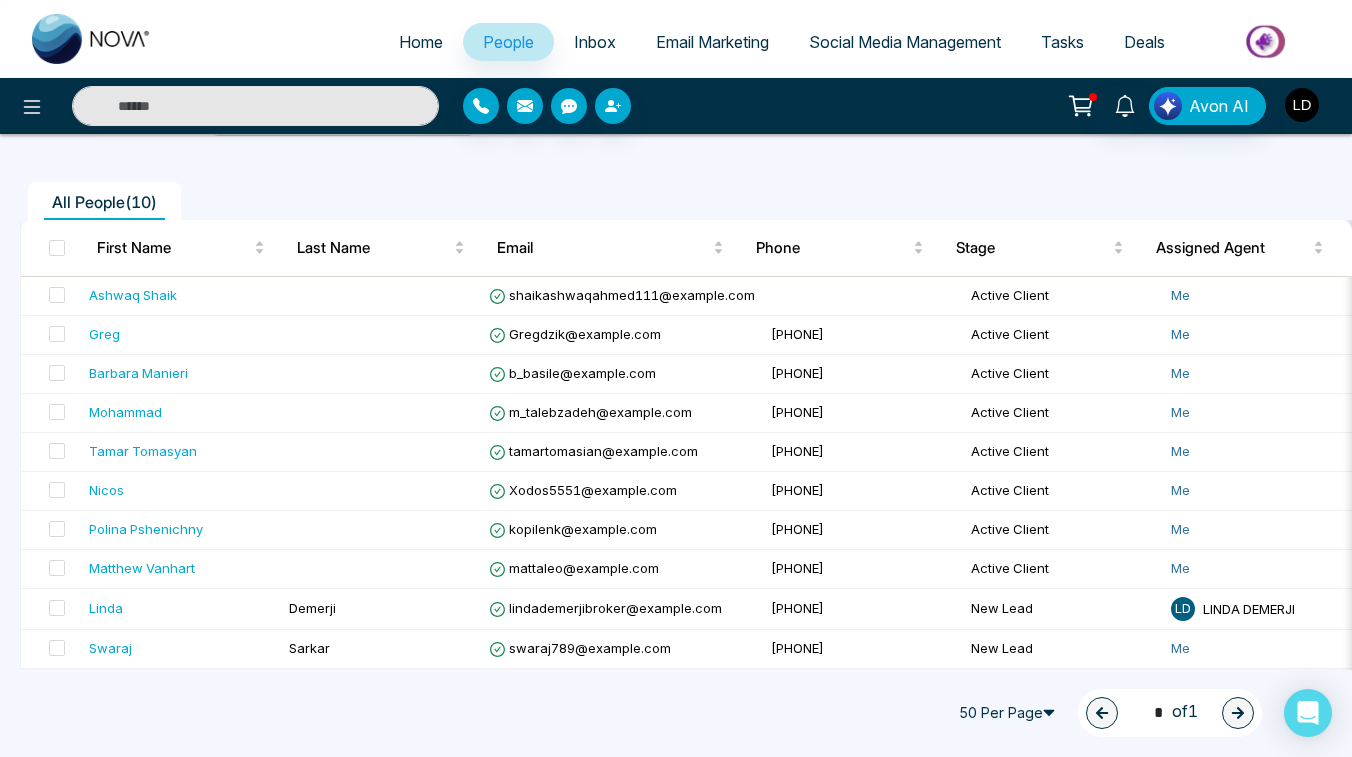 click at bounding box center [1302, 105] 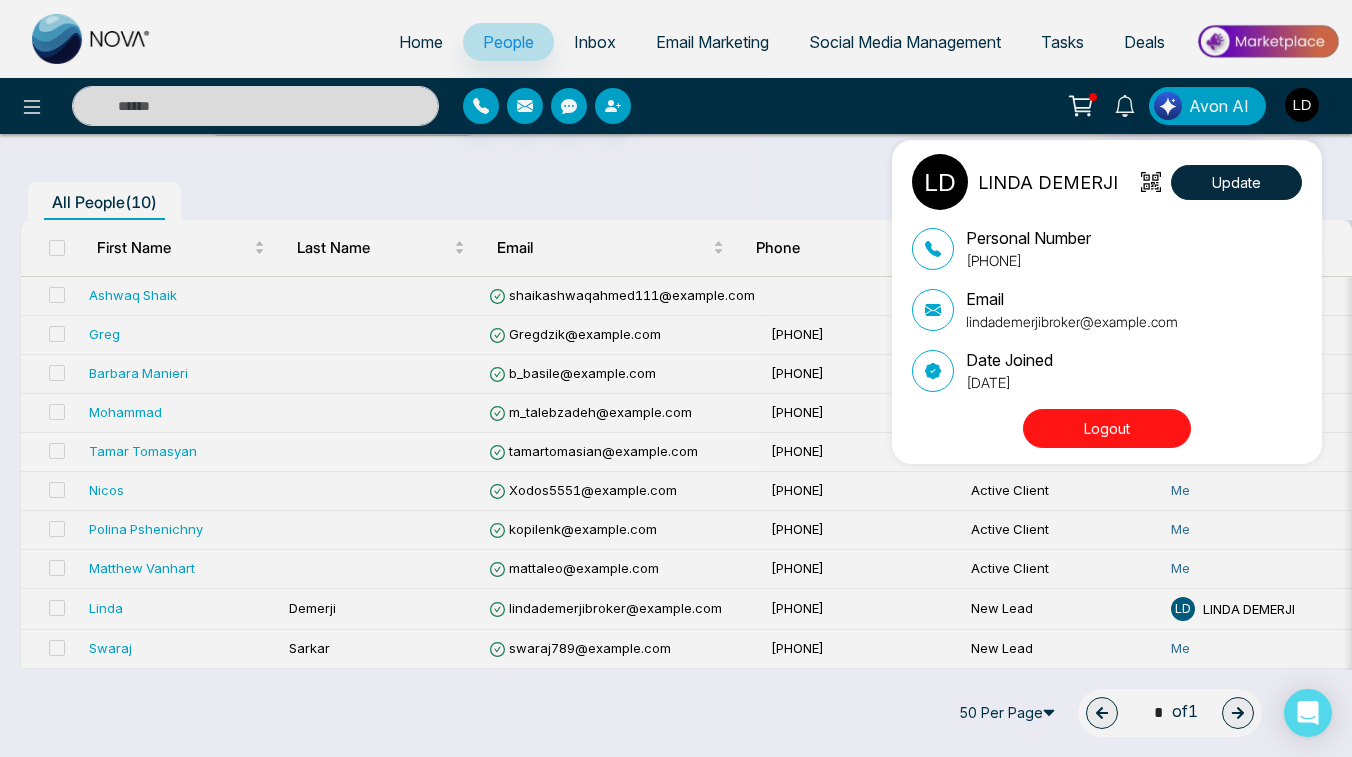 click on "LINDA DEMERJI Update Personal Number [PHONE] Email lindademerjibroker@example.com Date Joined [DATE] Logout" at bounding box center (676, 378) 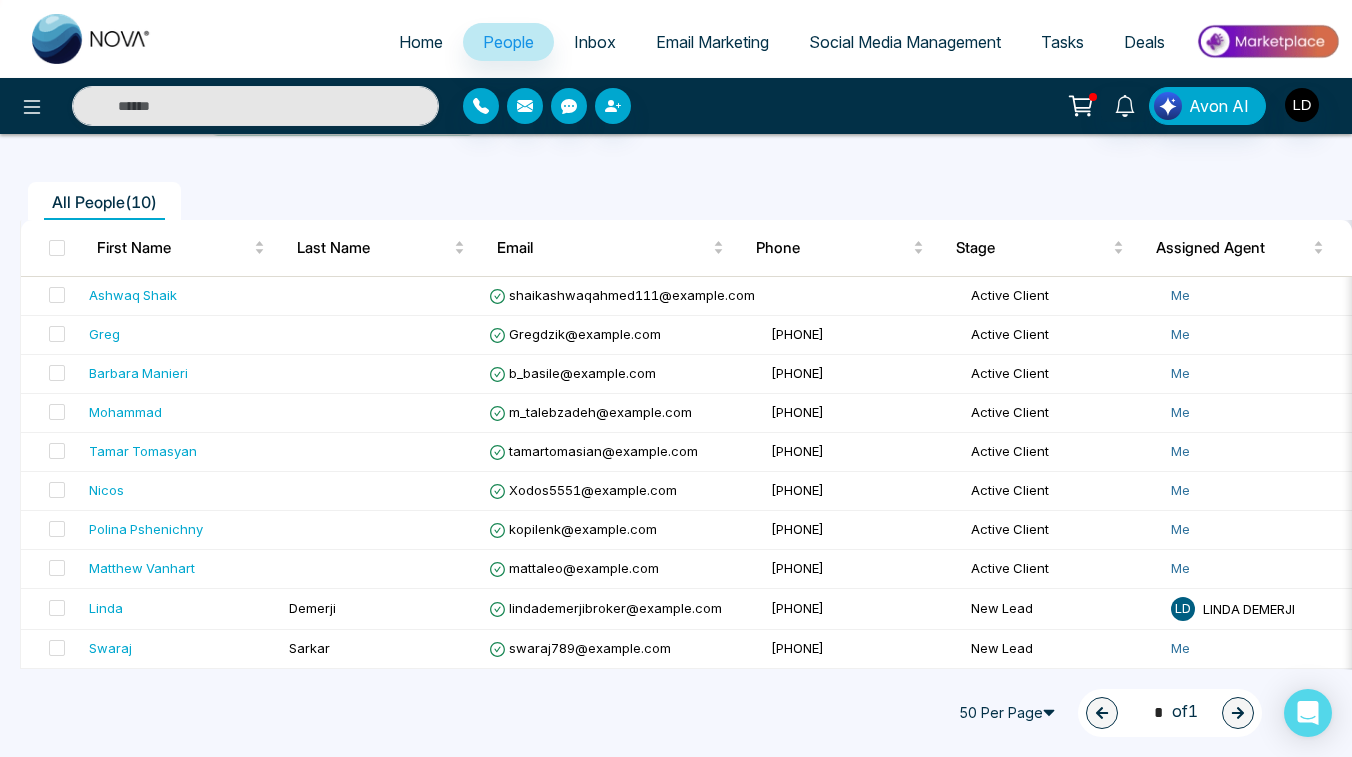 click at bounding box center (1093, 97) 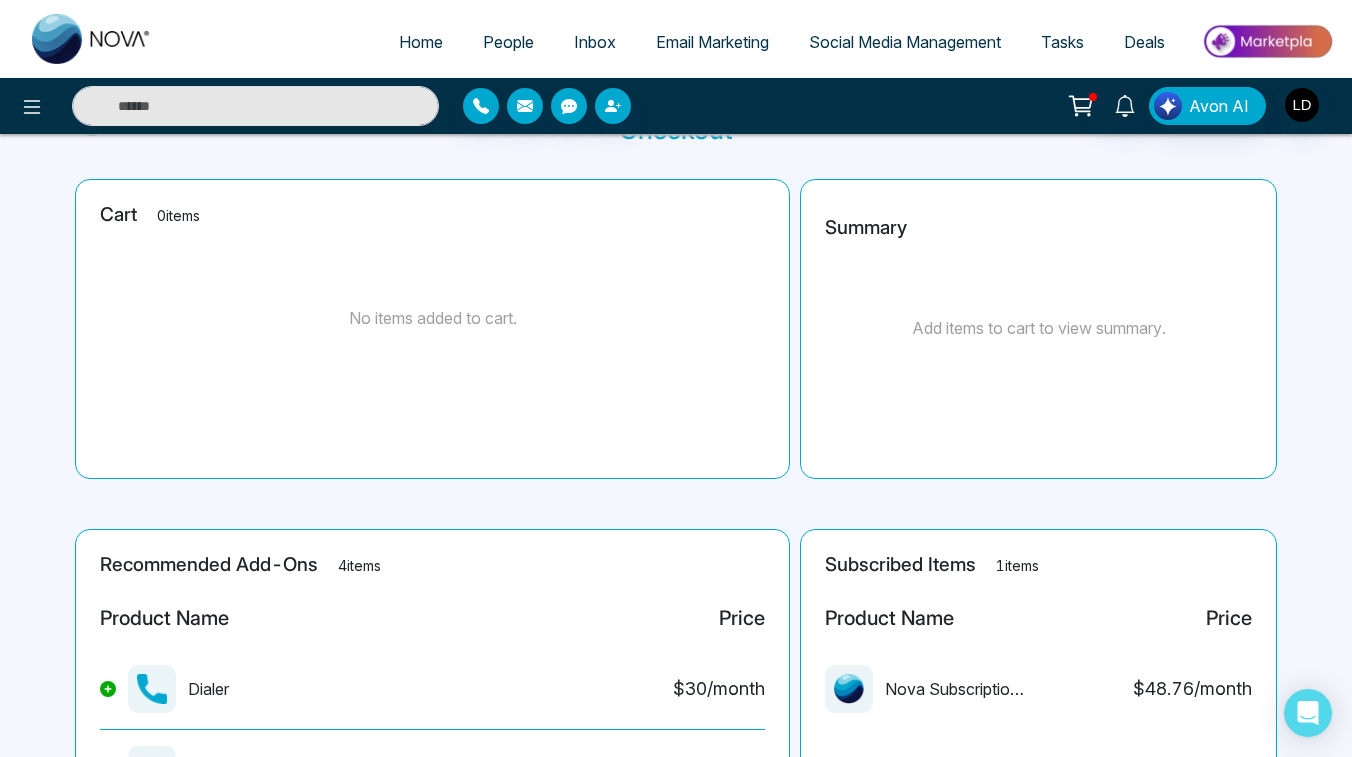 scroll, scrollTop: 0, scrollLeft: 0, axis: both 